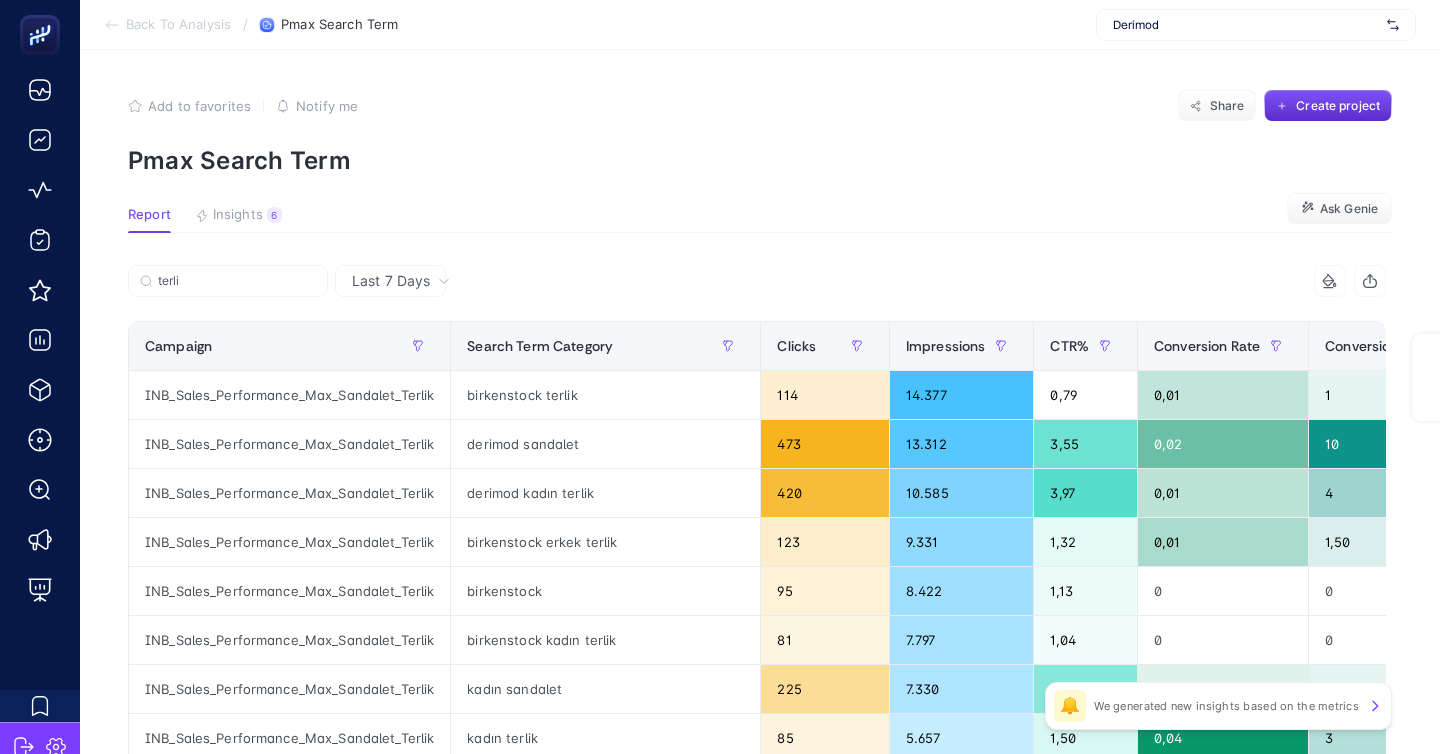 scroll, scrollTop: 97, scrollLeft: 0, axis: vertical 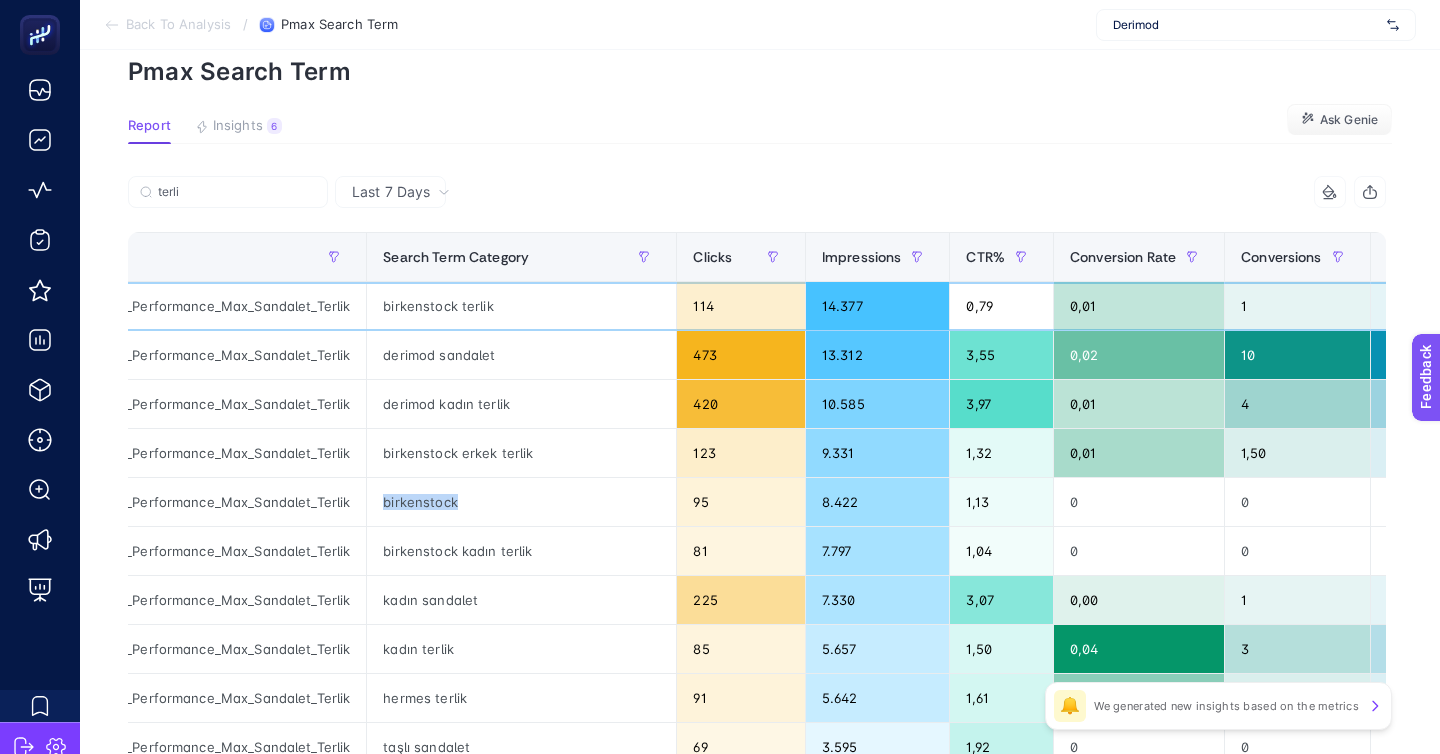 click on "birkenstock terlik" 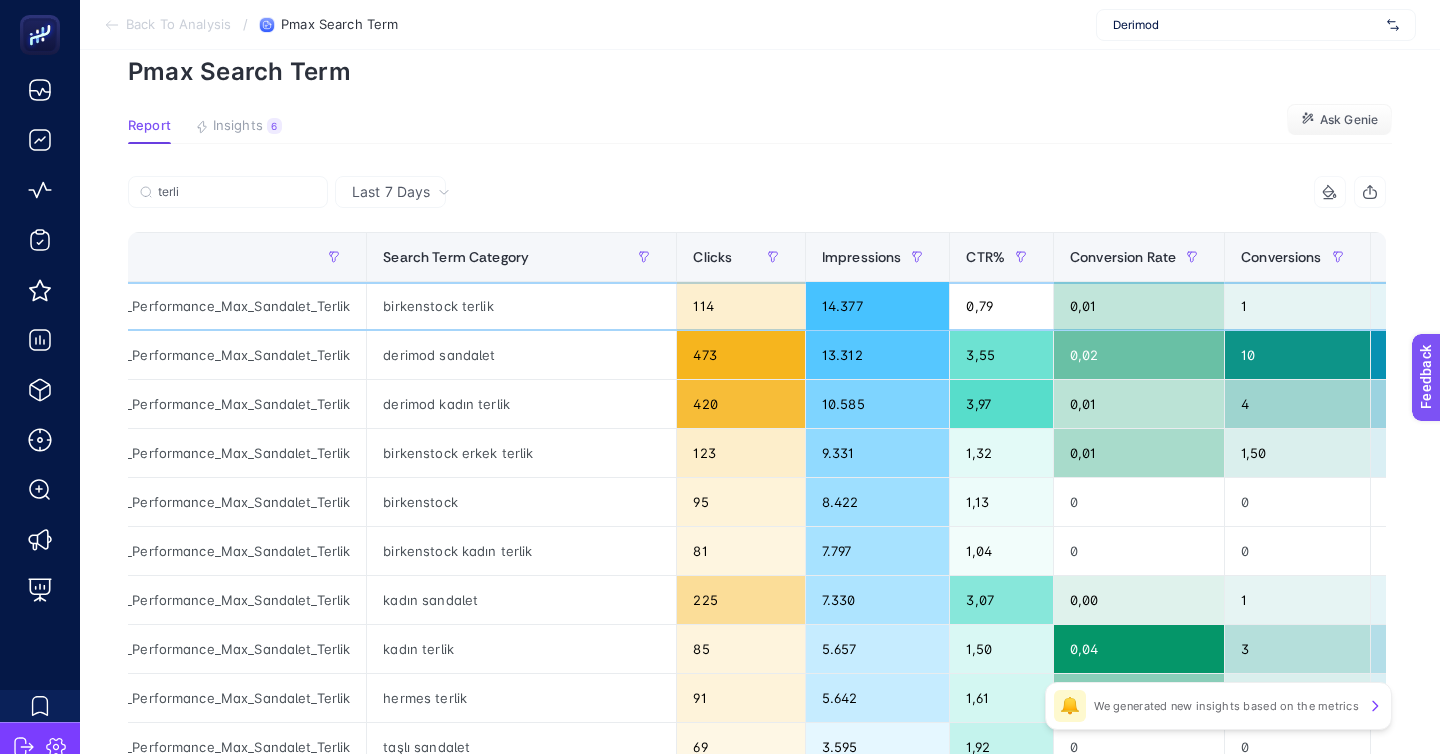 click on "birkenstock terlik" 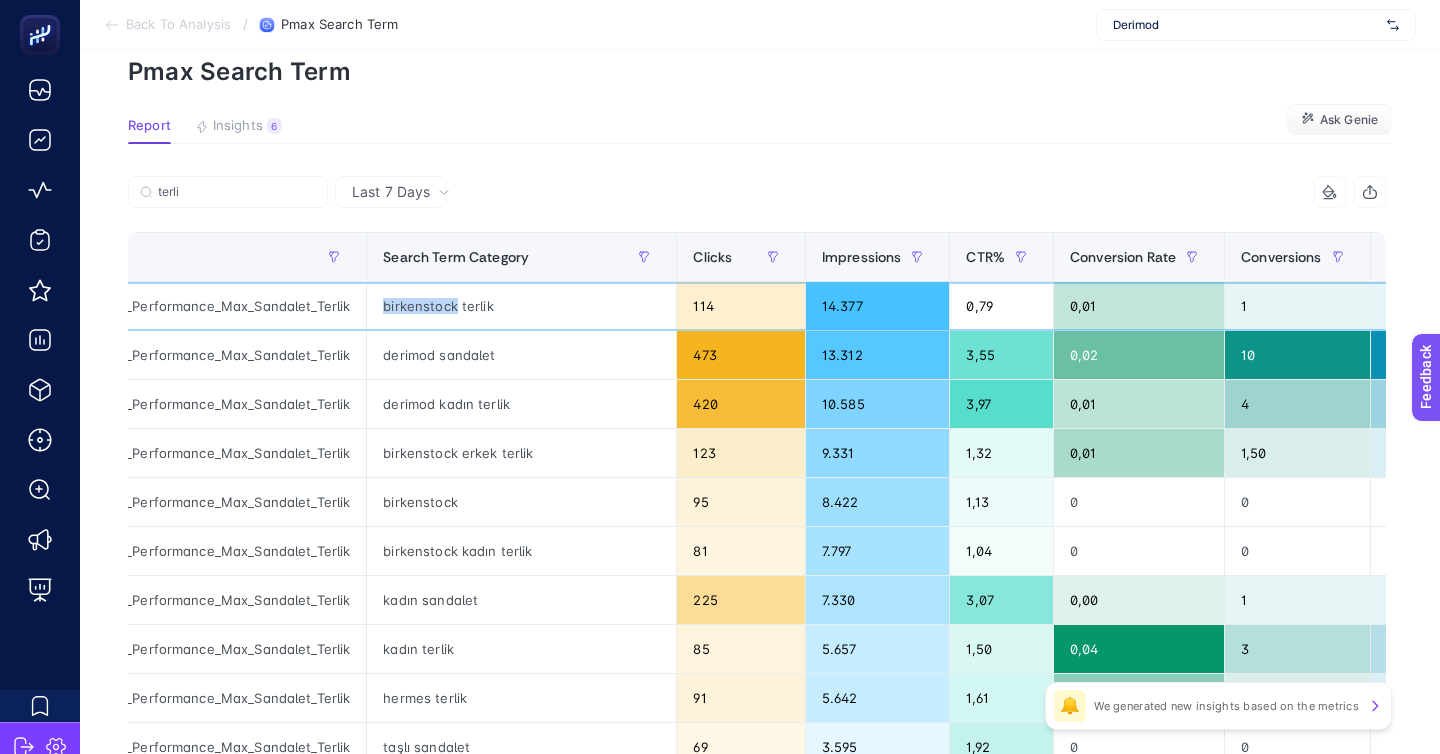 click on "birkenstock terlik" 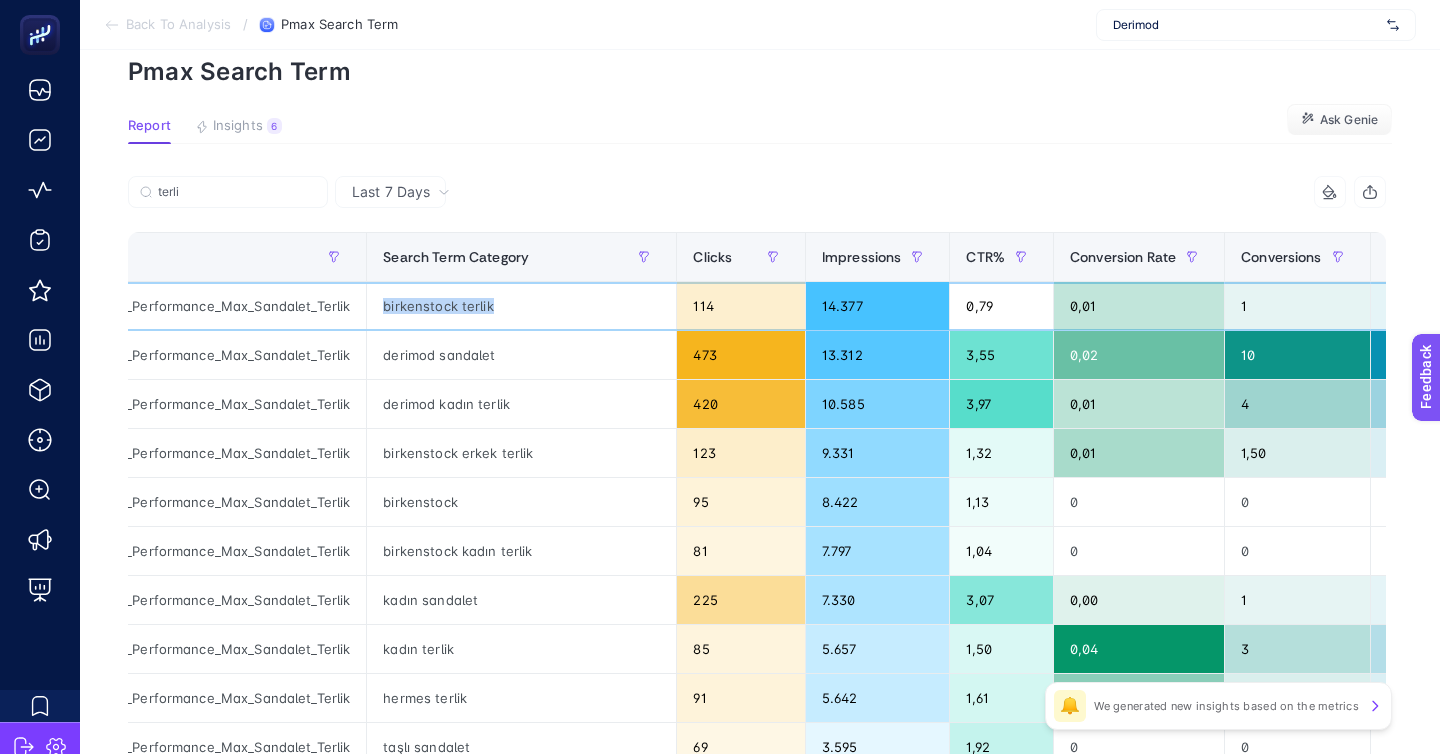 copy on "birkenstock terlik" 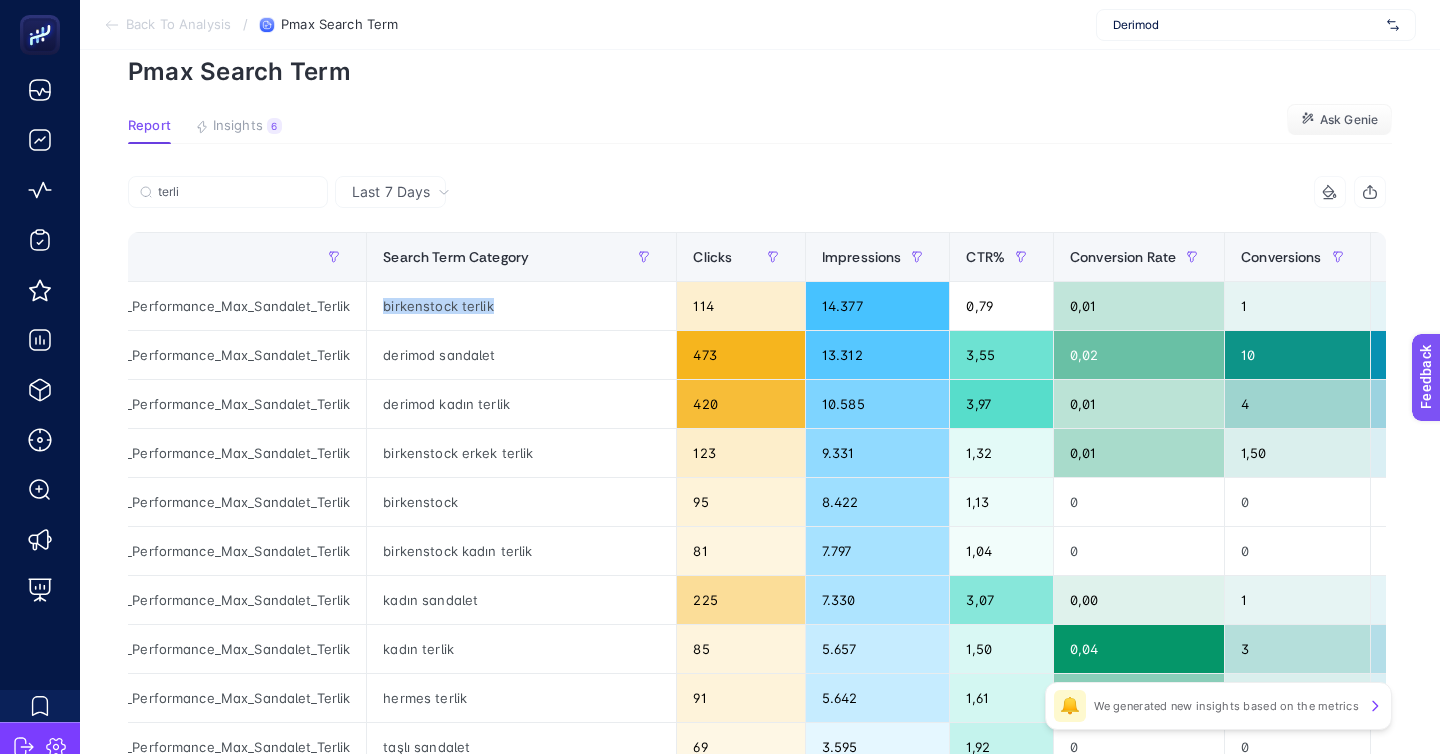 click on "Back To Analysis" at bounding box center [178, 25] 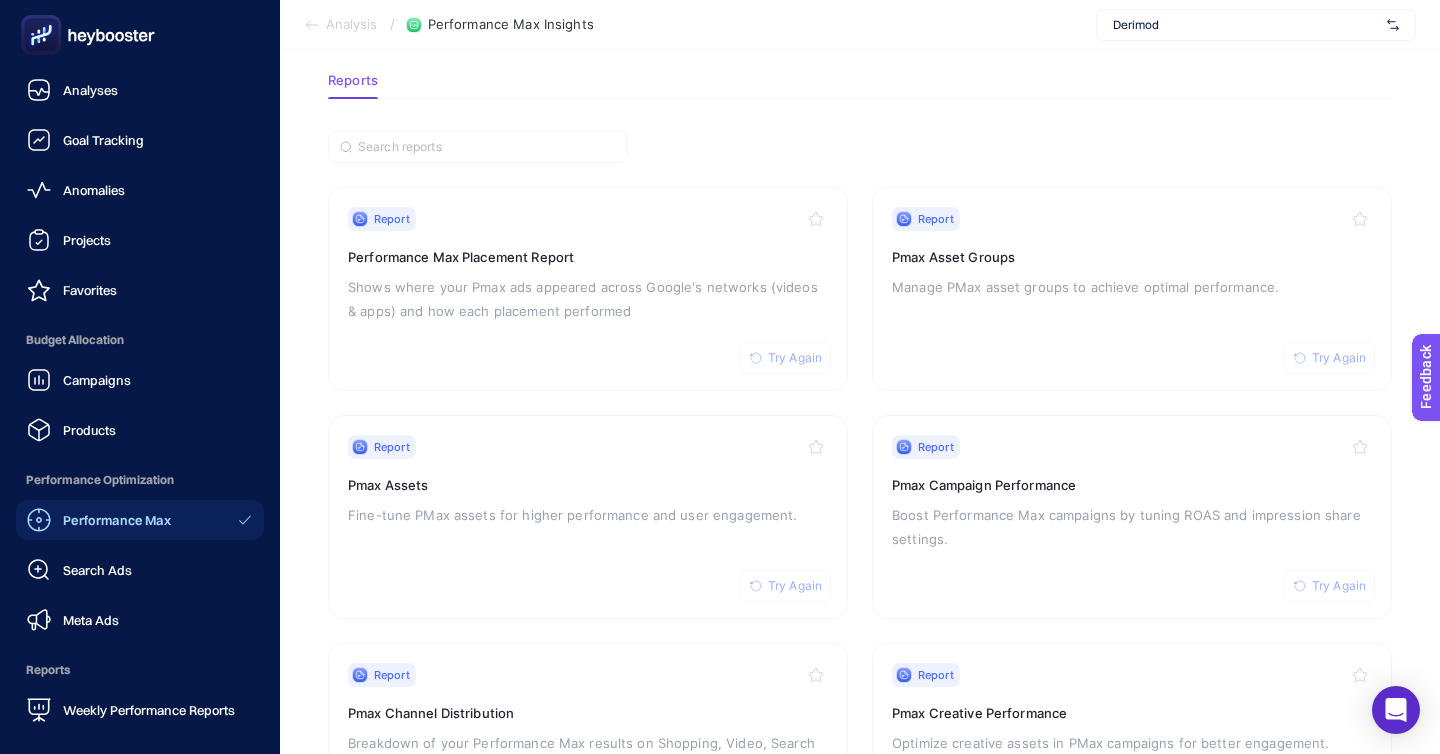 click on "My Insights" at bounding box center [86, 826] 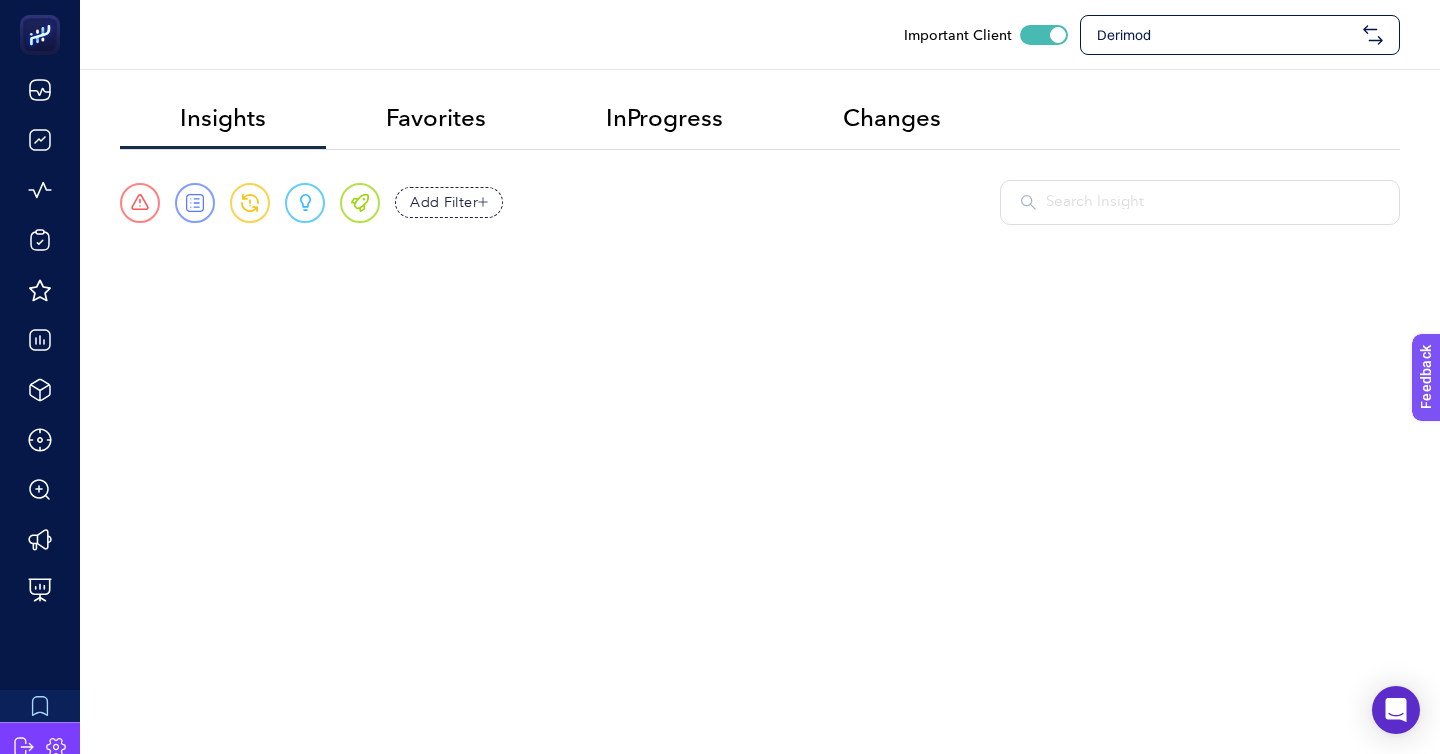 scroll, scrollTop: 0, scrollLeft: 0, axis: both 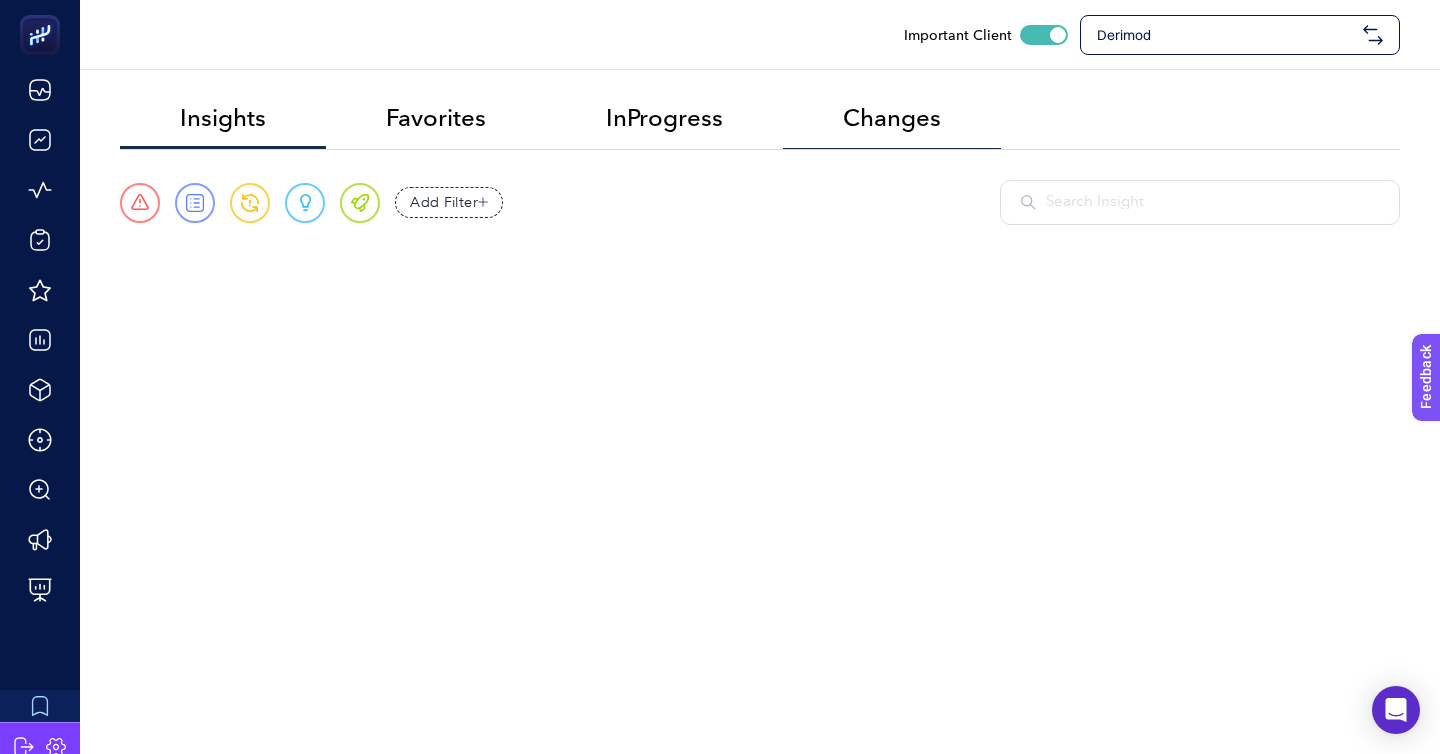 click on "Changes" 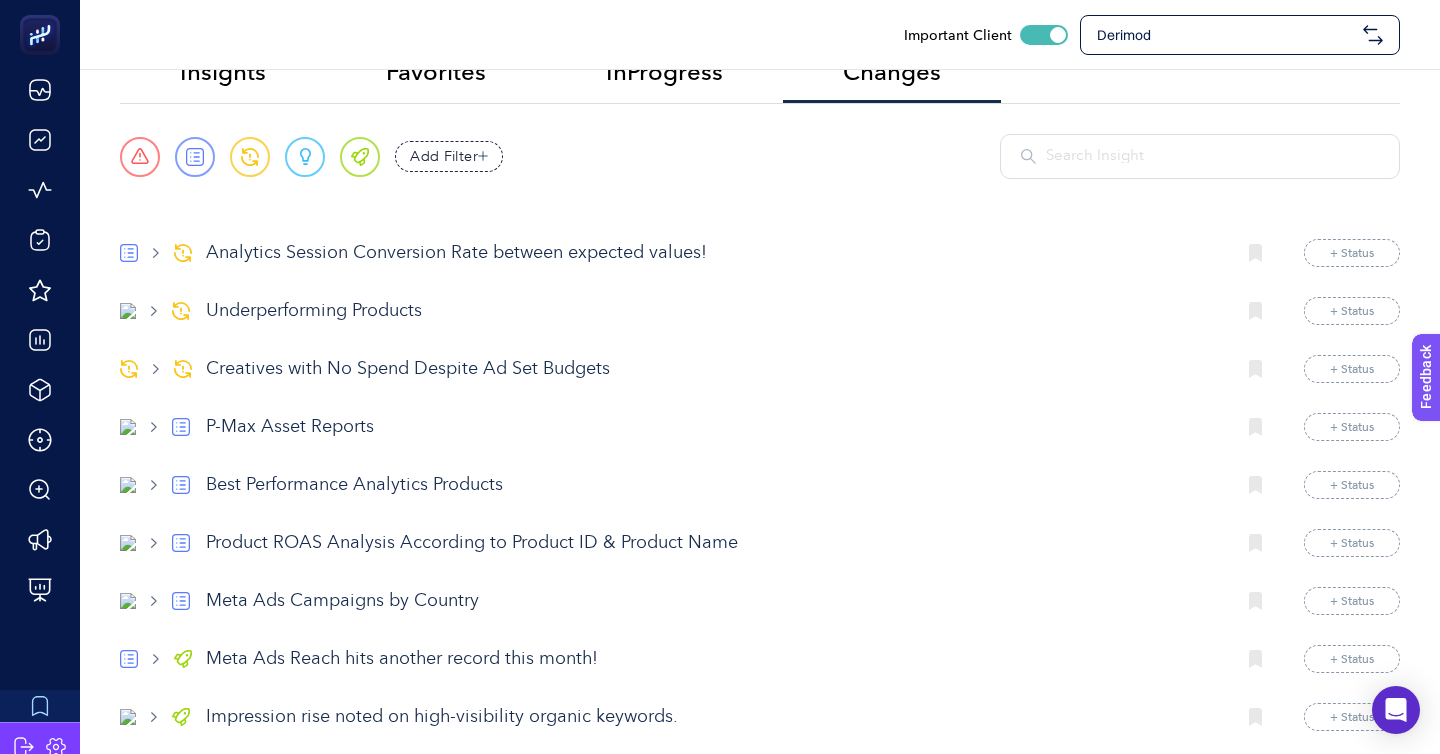 scroll, scrollTop: 46, scrollLeft: 0, axis: vertical 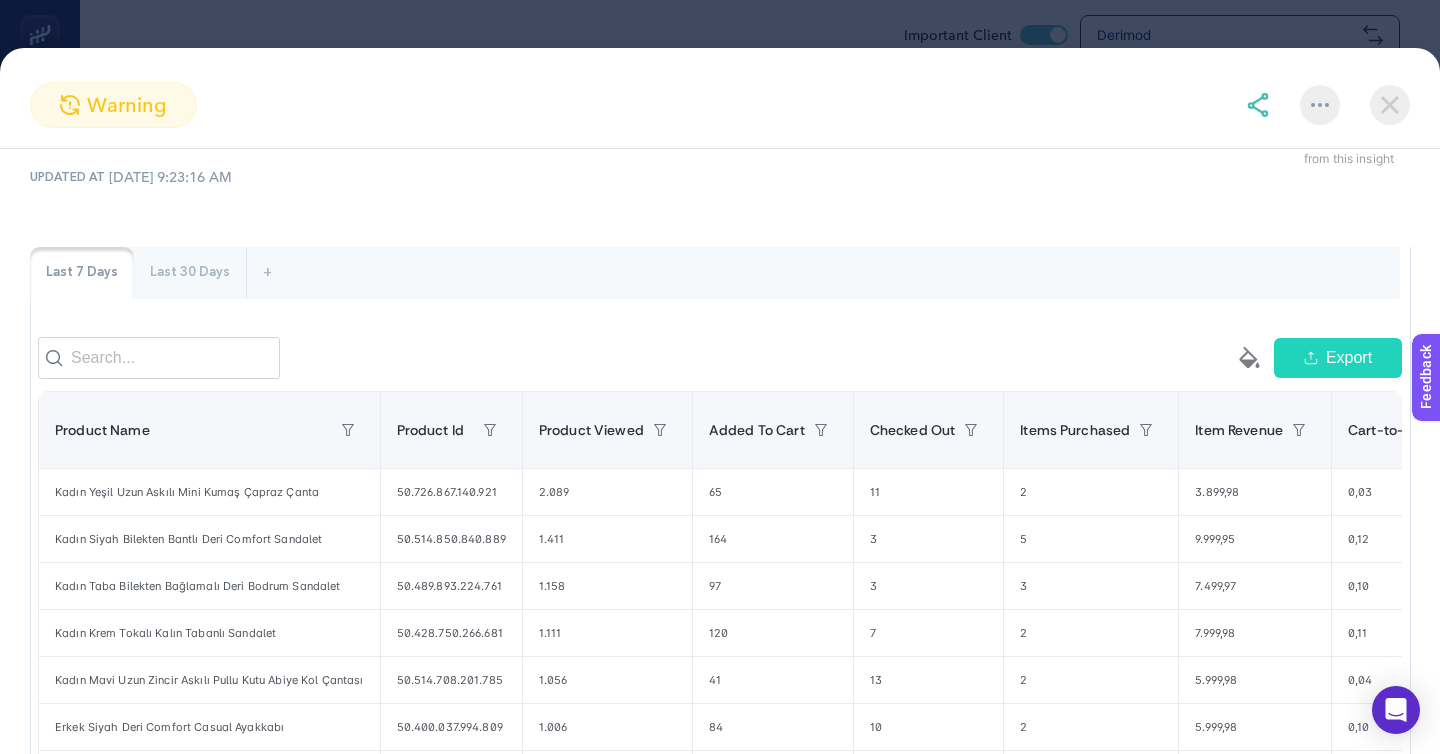 click on "warning Underperforming Products
Create project from this insight UPDATED AT 7/10/2025, 9:23:16 AM Last 7 Days Last 30 Days + empty paint-bucket-solid Export Product Name Product Id Product Viewed Added To Cart Checked Out Items Purchased Item Revenue Cart-to-view Rate Purchase-to-view Rate 9 items selected + Kadın Yeşil Uzun Askılı Mini Kumaş Çapraz Çanta 50.726.867.140.921 2.089 65 11 2 3.899,98 0,03 0,00 Kadın Siyah Bilekten Bantlı Deri Comfort Sandalet 50.514.850.840.889 1.411 164 3 5 9.999,95 0,12 0,00 Kadın Taba Bilekten Bağlamalı Deri Bodrum Sandalet 50.489.893.224.761 1.158 97 3 3 7.499,97 0,10 0,00 Kadın Krem Tokalı Kalın Tabanlı Sandalet 50.428.750.266.681 1.111 120 7 2 7.999,98 0,11 0,00 Kadın Mavi Uzun Zincir Askılı Pullu Kutu Abiye Kol Çantası 50.514.708.201.785 1.056 41 13 2 5.999,98 0,04 0,00 Erkek Siyah Deri Comfort Casual Ayakkabı 50.400.037.994.809 1.006 84 10 2 5.999,98 0,10 0,00 Kadın Yeşil Baskılı Uzun Askılı Kol Çantası 50.727.333.265.721 994 74 3 2 0,08 5" 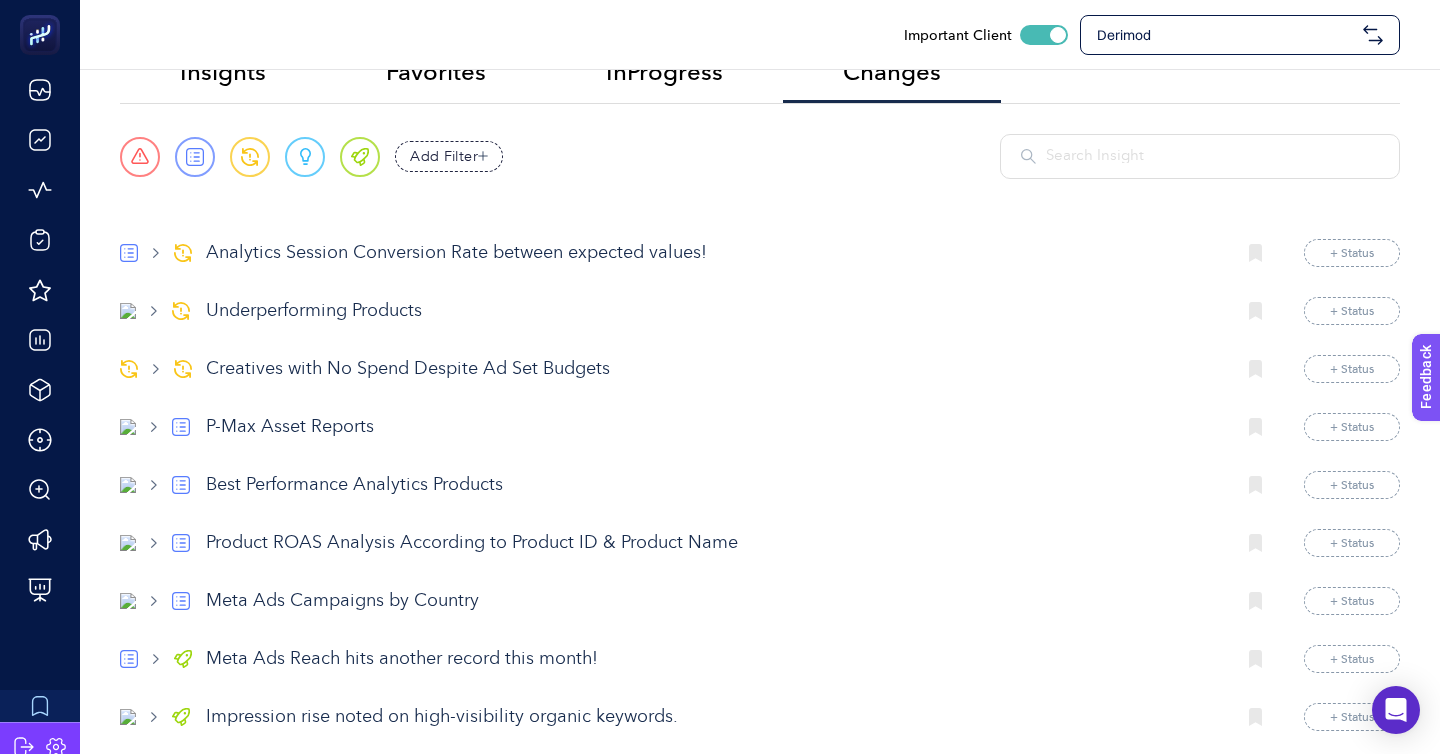click on "Creatives with No Spend Despite Ad Set Budgets
+ Status" 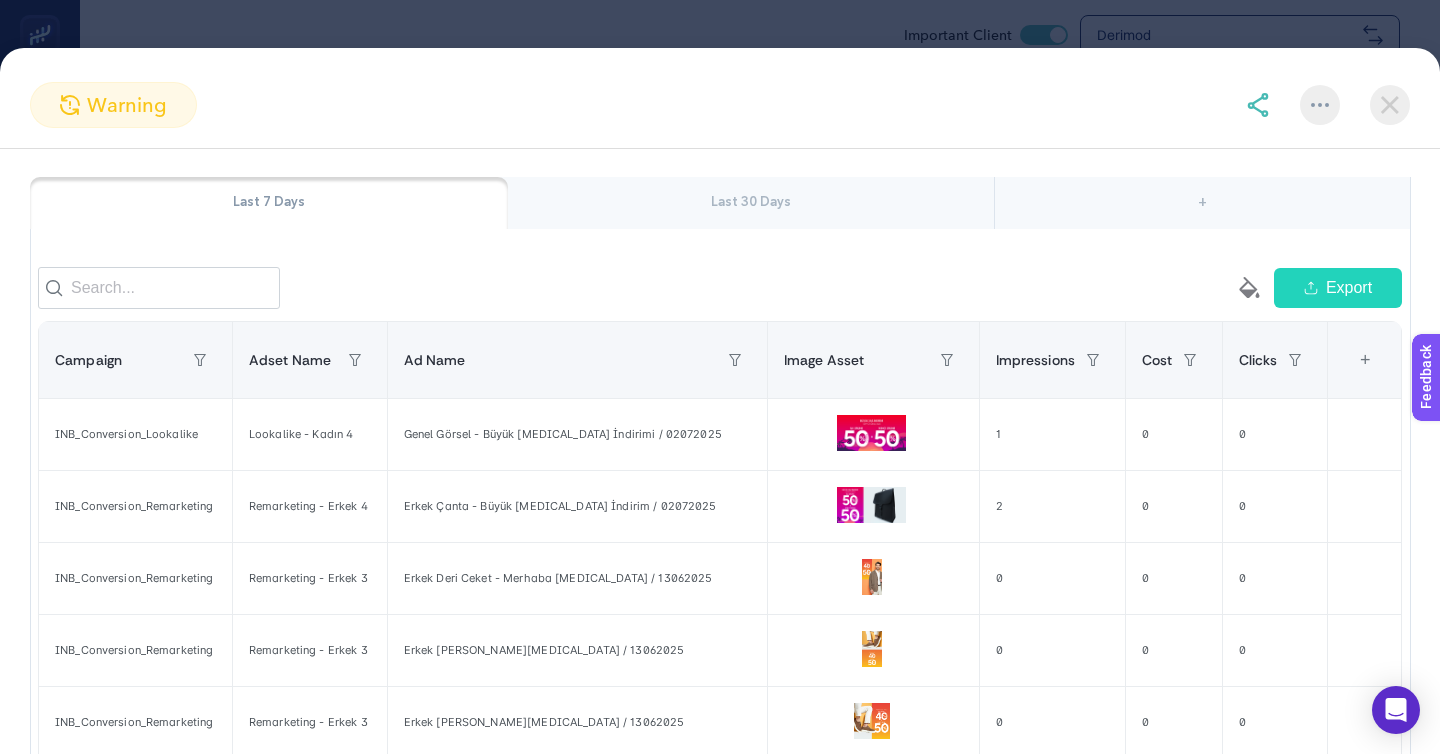 scroll, scrollTop: 197, scrollLeft: 0, axis: vertical 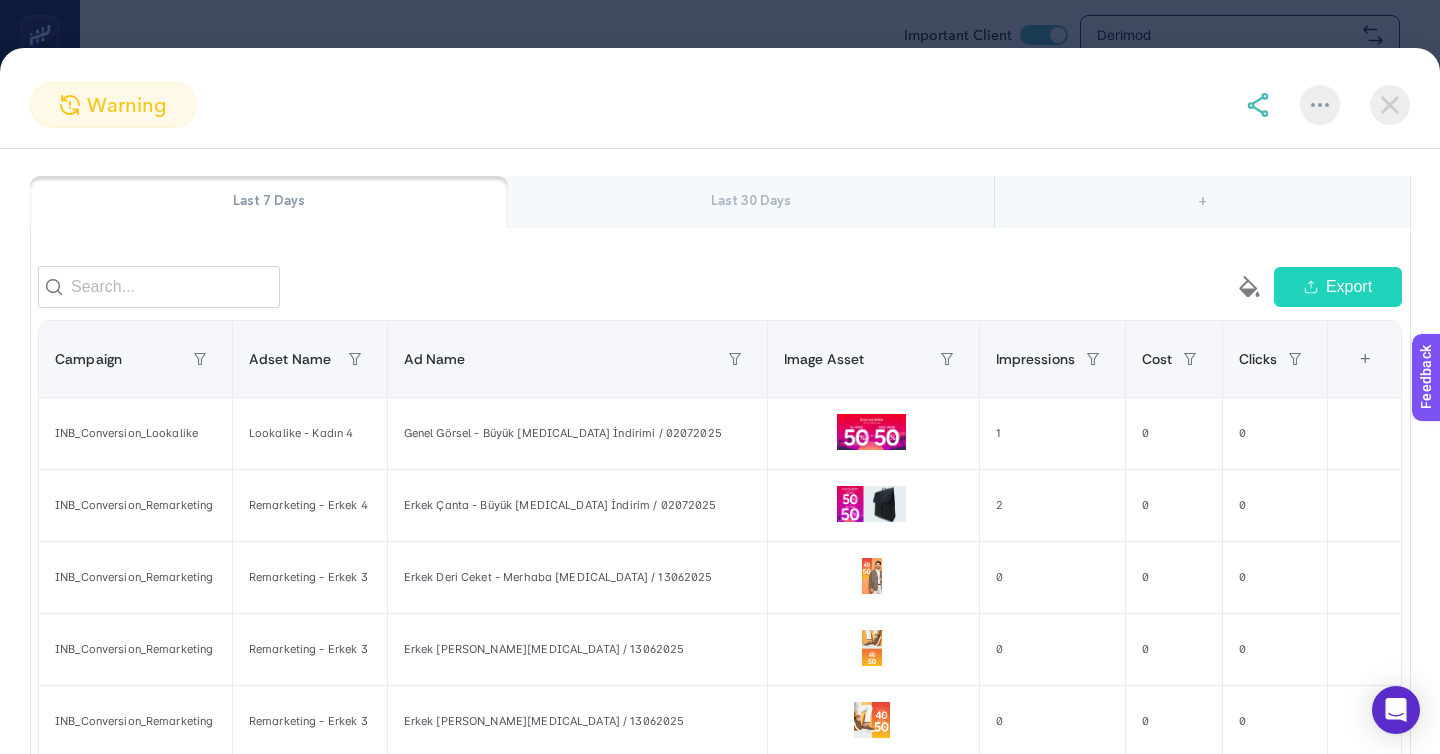 click at bounding box center [1390, 105] 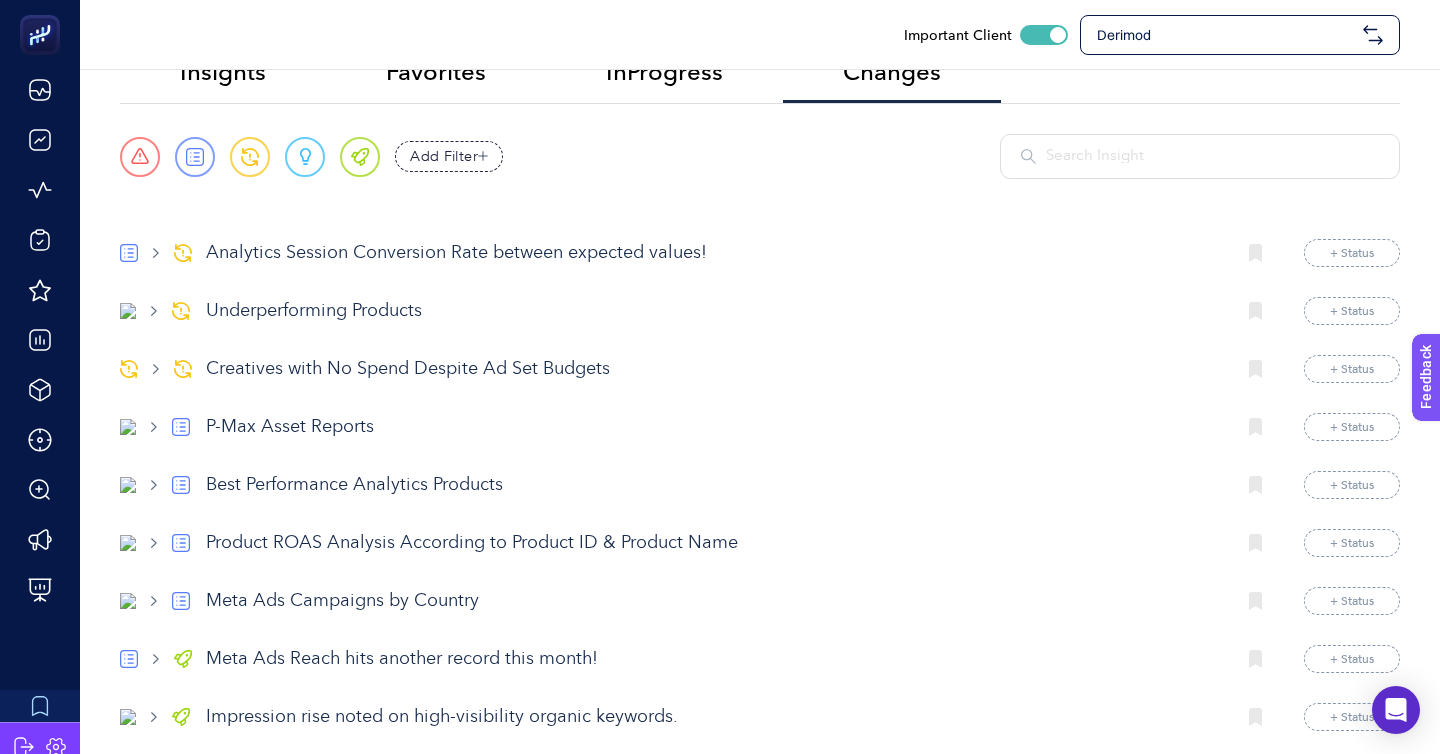 click on "Analytics Session Conversion Rate between expected values!" at bounding box center [712, 253] 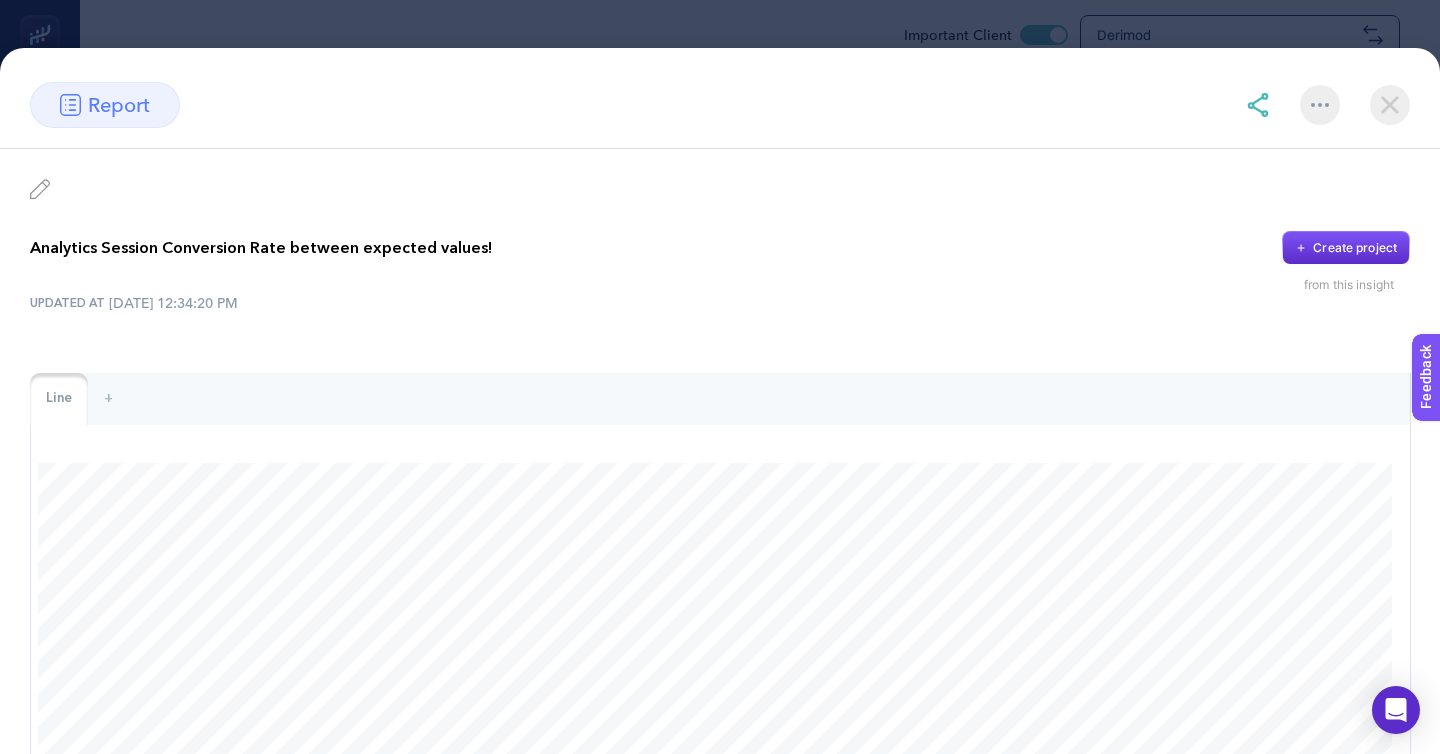 click on "report Analytics Session Conversion Rate between expected values!
Create project from this insight UPDATED AT 7/10/2025, 12:34:20 PM Line +" 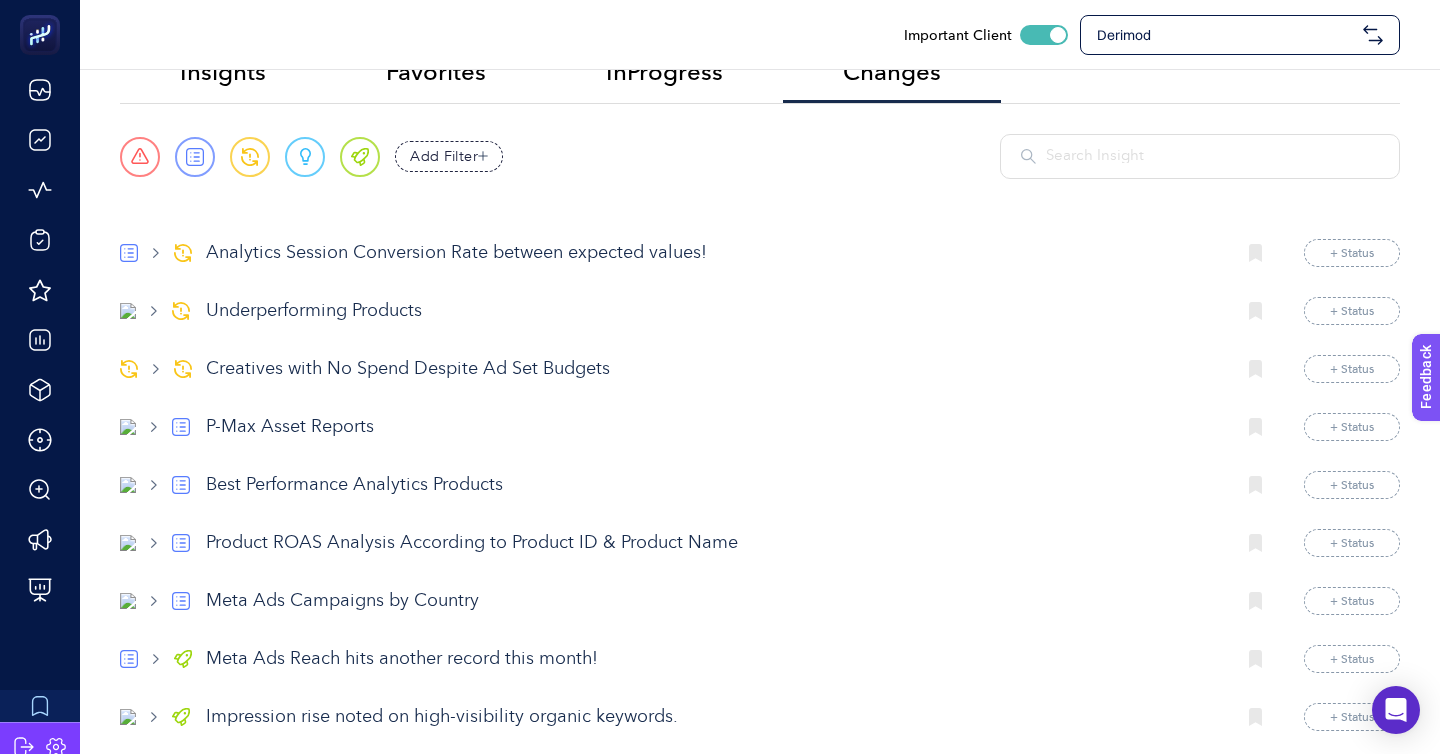 click on "Meta Ads Reach hits another record this month!" at bounding box center [712, 659] 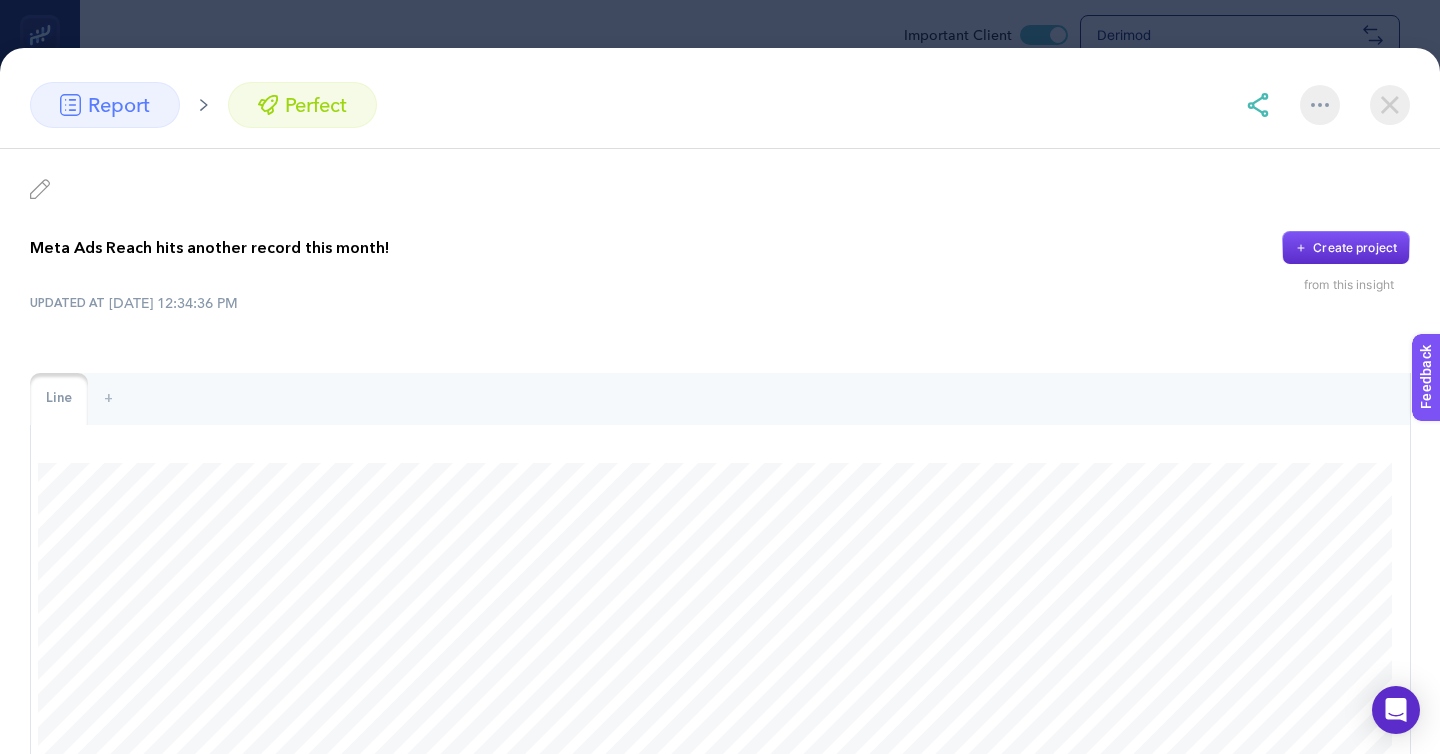 click on "report perfect Meta Ads Reach hits another record this month!
Create project from this insight UPDATED AT 7/10/2025, 12:34:36 PM Line +" 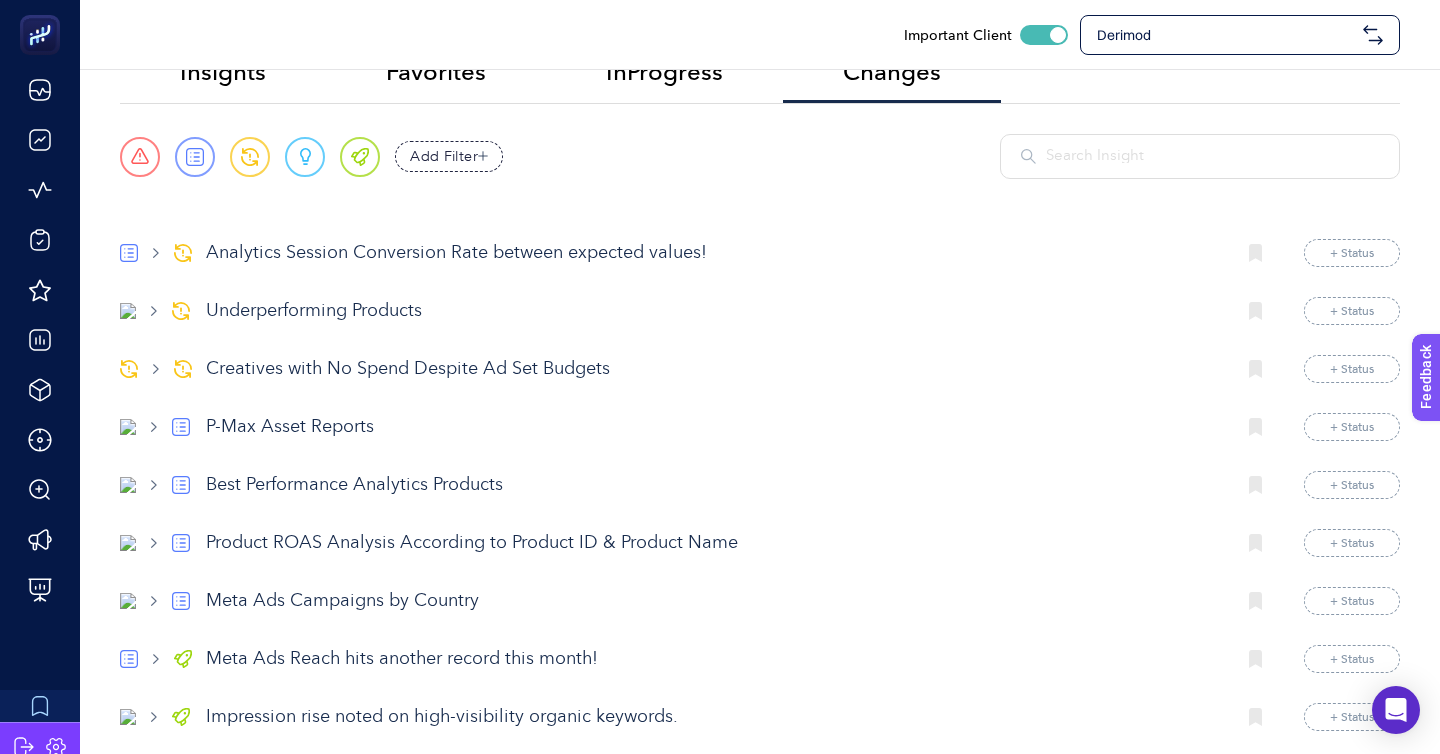 click on "Meta Ads Campaigns by Country" at bounding box center (712, 601) 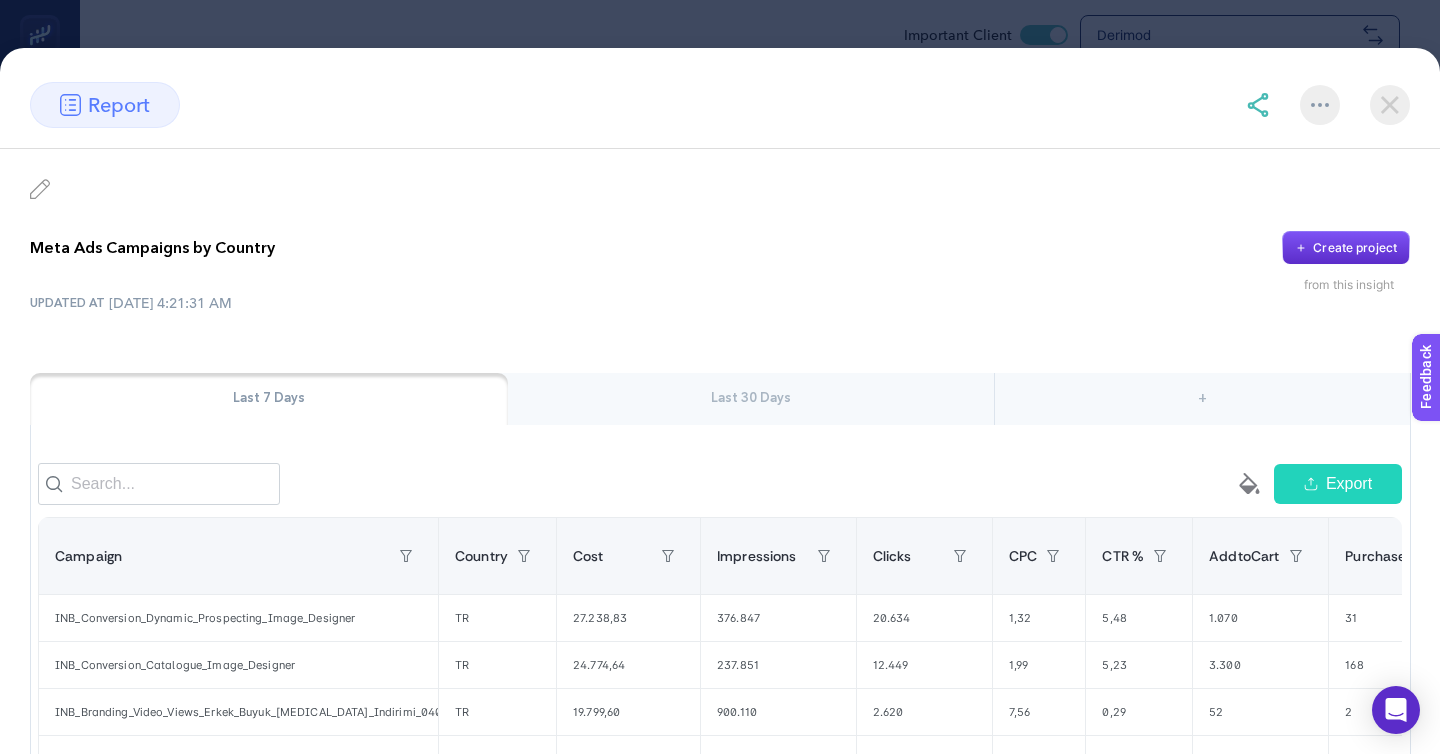 scroll, scrollTop: 116, scrollLeft: 0, axis: vertical 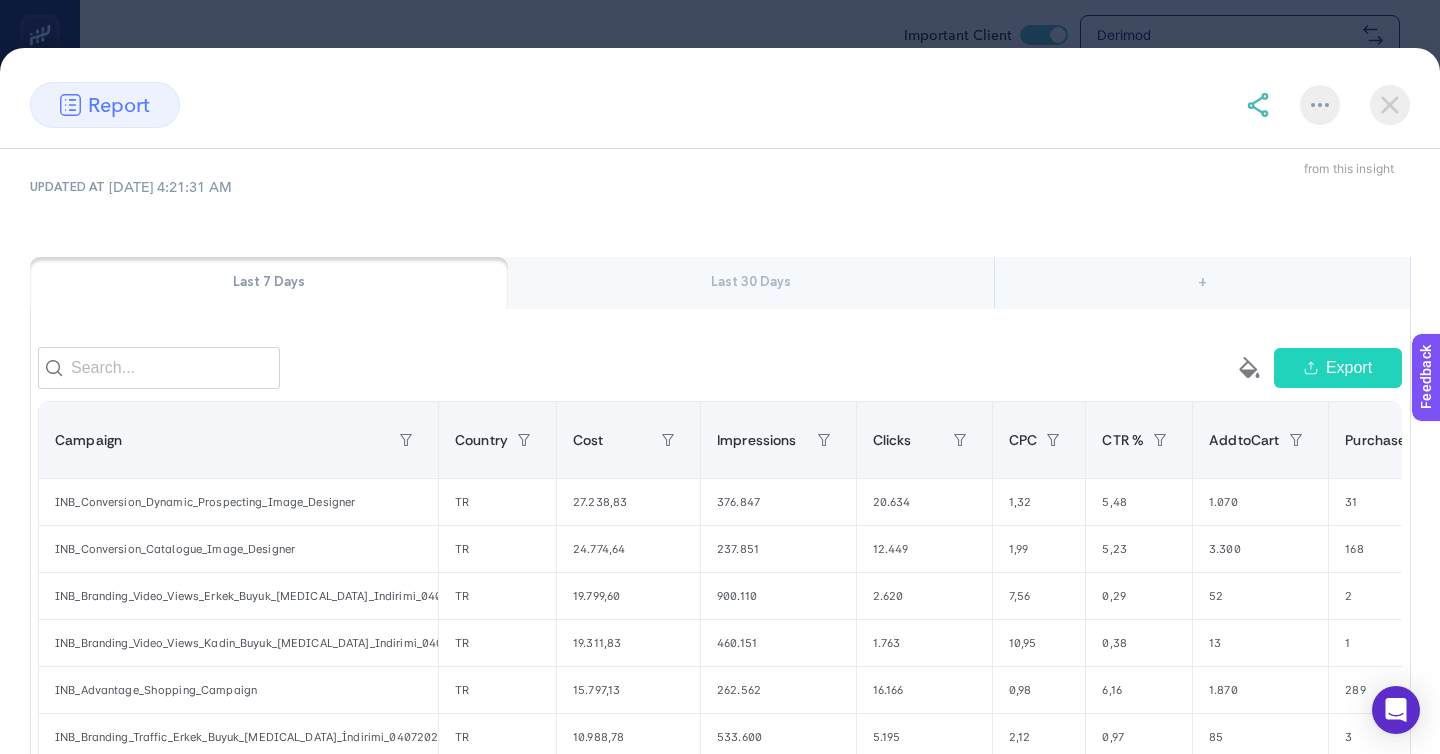 click on "report Meta Ads Campaigns by Country
Create project from this insight UPDATED AT 7/10/2025, 4:21:31 AM Last 7 Days Last 30 Days + empty paint-bucket-solid Export Campaign Country Cost Impressions Clicks CPC CTR % AddtoCart Purchase Lead CostperLead 11 items selected + INB_Conversion_Dynamic_Prospecting_Image_Designer TR 27.238,83 376.847 20.634 1,32 5,48 1.070 31 0 0 INB_Conversion_Catalogue_Image_Designer TR 24.774,64 237.851 12.449 1,99 5,23 3.300 168 0 0 INB_Branding_Video_Views_Erkek_Buyuk_Yaz_Indirimi_04072025 TR 19.799,60 900.110 2.620 7,56 0,29 52 2 0 0 INB_Branding_Video_Views_Kadin_Buyuk_Yaz_Indirimi_04072025 TR 19.311,83 460.151 1.763 10,95 0,38 13 1 0 0 INB_Advantage_Shopping_Campaign TR 15.797,13 262.562 16.166 0,98 6,16 1.870 289 0 0 INB_Branding_Traffic_Erkek_Buyuk_Yaz_İndirimi_04072025 TR 10.988,78 533.600 5.195 2,12 0,97 85 3 0 0 INB_Branding_Traffic_Kadin_Buyuk_Yaz_İndirimi_04072025 TR 10.985,27 300.582 5.823 1,89 1,94 336 3 0 0 INB_Conversion_Deri_Ceket TR 7.616,96 93.233 999 7,62 1,07 0" 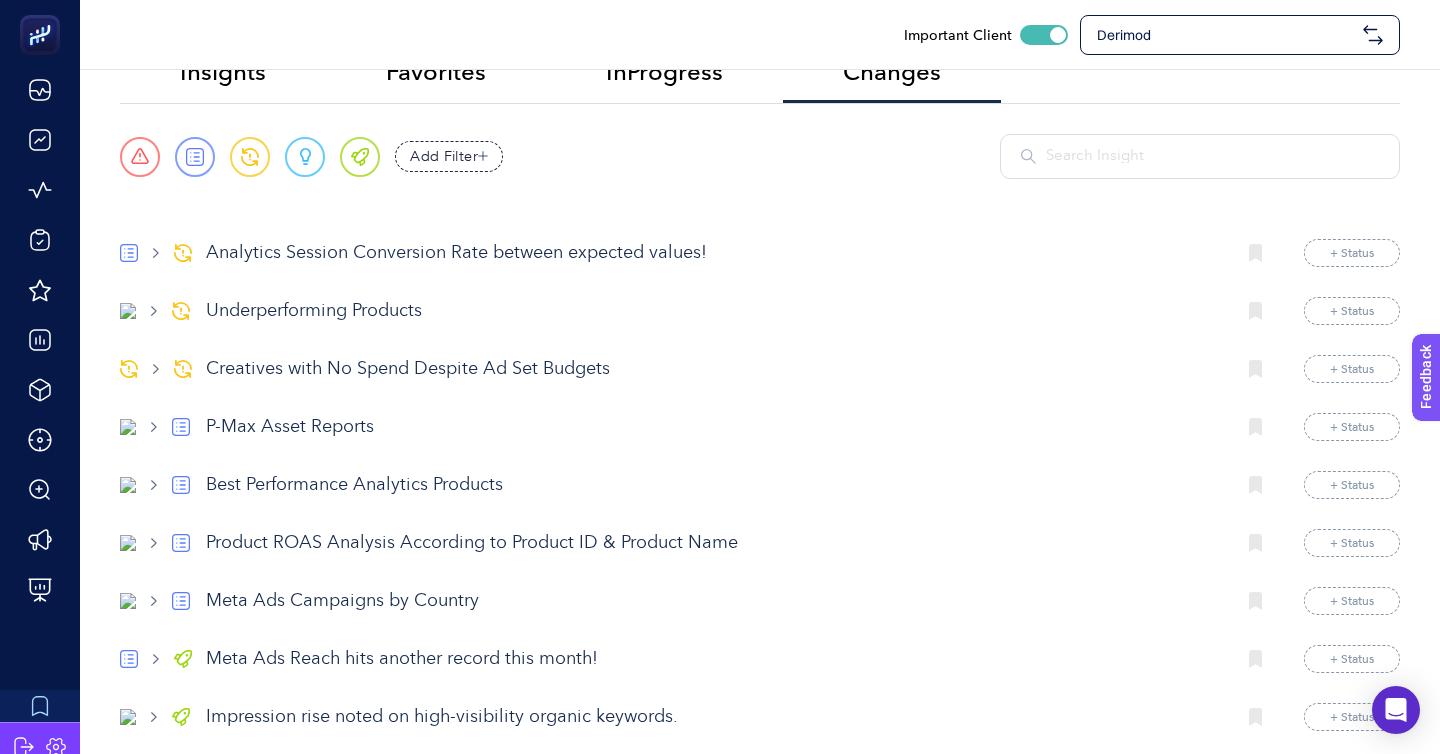 click on "Best Performance Analytics Products" at bounding box center [712, 485] 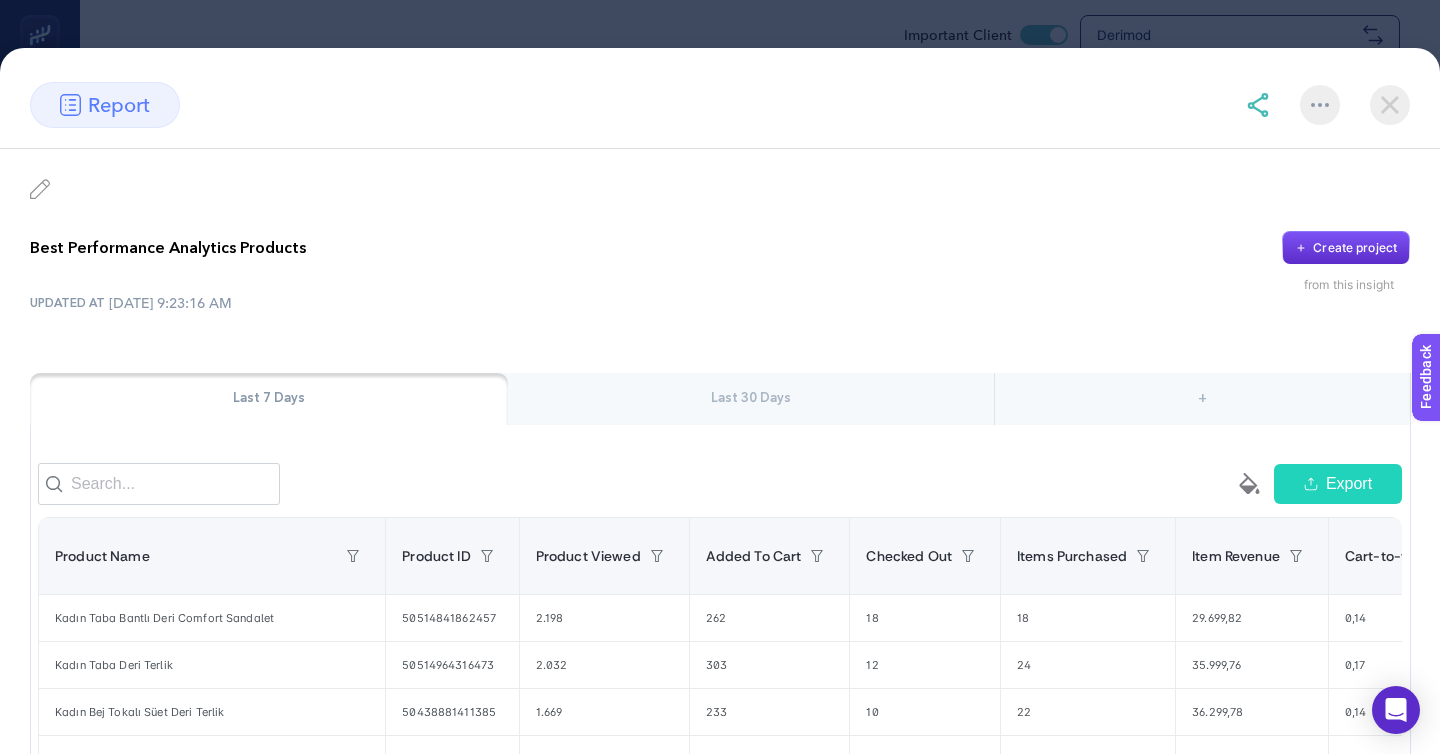 click on "report Best Performance Analytics Products
Create project from this insight UPDATED AT 7/10/2025, 9:23:16 AM Last 7 Days Last 30 Days + empty paint-bucket-solid Export Product Name Product ID Product Viewed Added To Cart Checked Out Items Purchased Item Revenue Cart-to-view Rate Purchase-to-view Rate 9 items selected + Kadın Taba Bantlı Deri Comfort Sandalet 50514841862457 2.198 262 18 18 29.699,82 0,14 0,01 Kadın Taba Deri Terlik 50514964316473 2.032 303 12 24 35.999,76 0,17 0,01 Kadın Bej Tokalı Süet Deri Terlik 50438881411385 1.669 233 10 22 36.299,78 0,14 0,01 Kadın Çok Renkli Kalın Tabanlı Deri Bodrum Sandalet 50515016810809 1.261 195 9 13 19.499,87 0,17 0,01 Kadın Taba Bantlı Süet Deri Terlik 50438885998905 1.219 133 11 11 19.799,89 0,12 0,01 Kadın Çok Renkli Bilekten Bağlamalı Deri Bodrum Sandalet 50489894699321 1.186 156 4 16 22.949,84 0,15 0,02 Kadın Kahverengi Deri Bodrum Sandalet 50515032211769 1.178 127 4 15 29.249,85 0,12 0,02 Kadın Altın Taşlı Parmak Arası Sandalet 1.099" 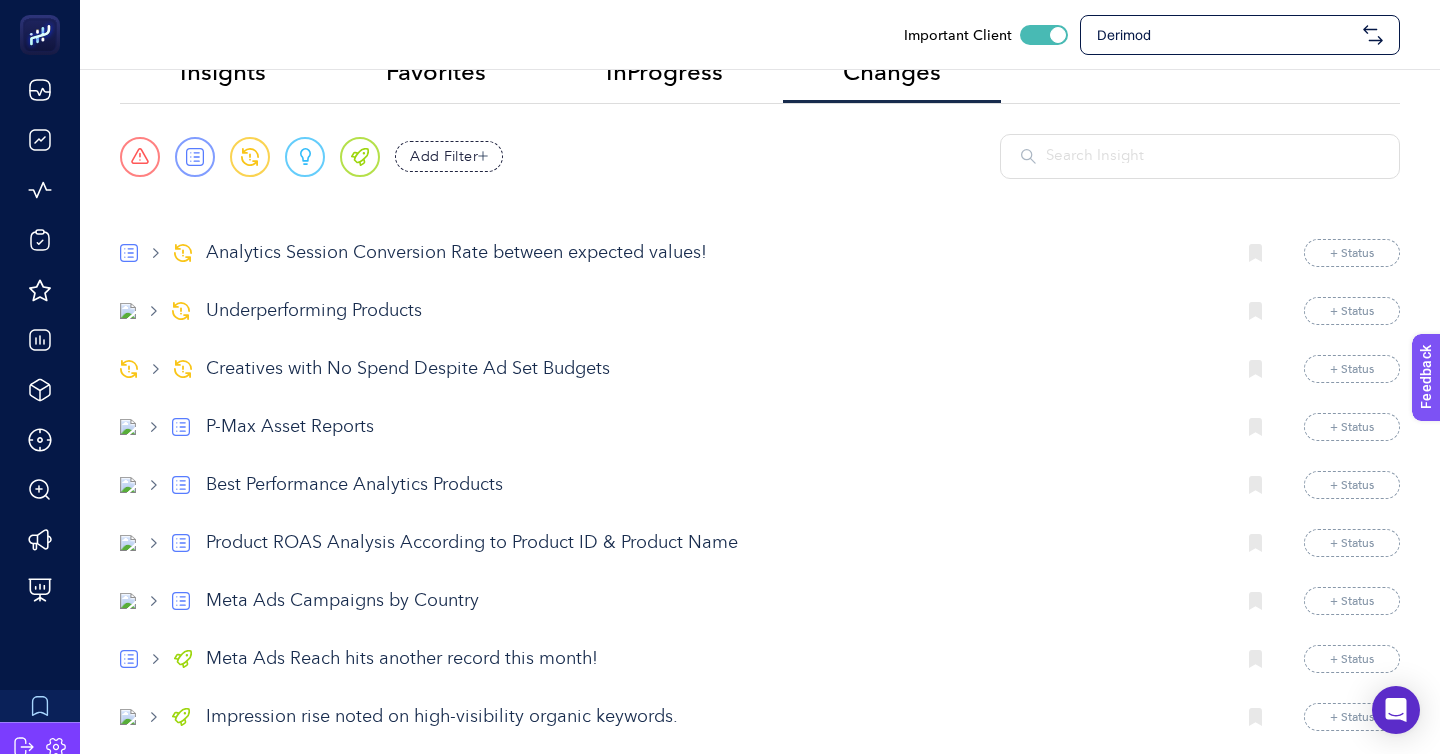 click on "Analytics Session Conversion Rate between expected values!" at bounding box center [712, 253] 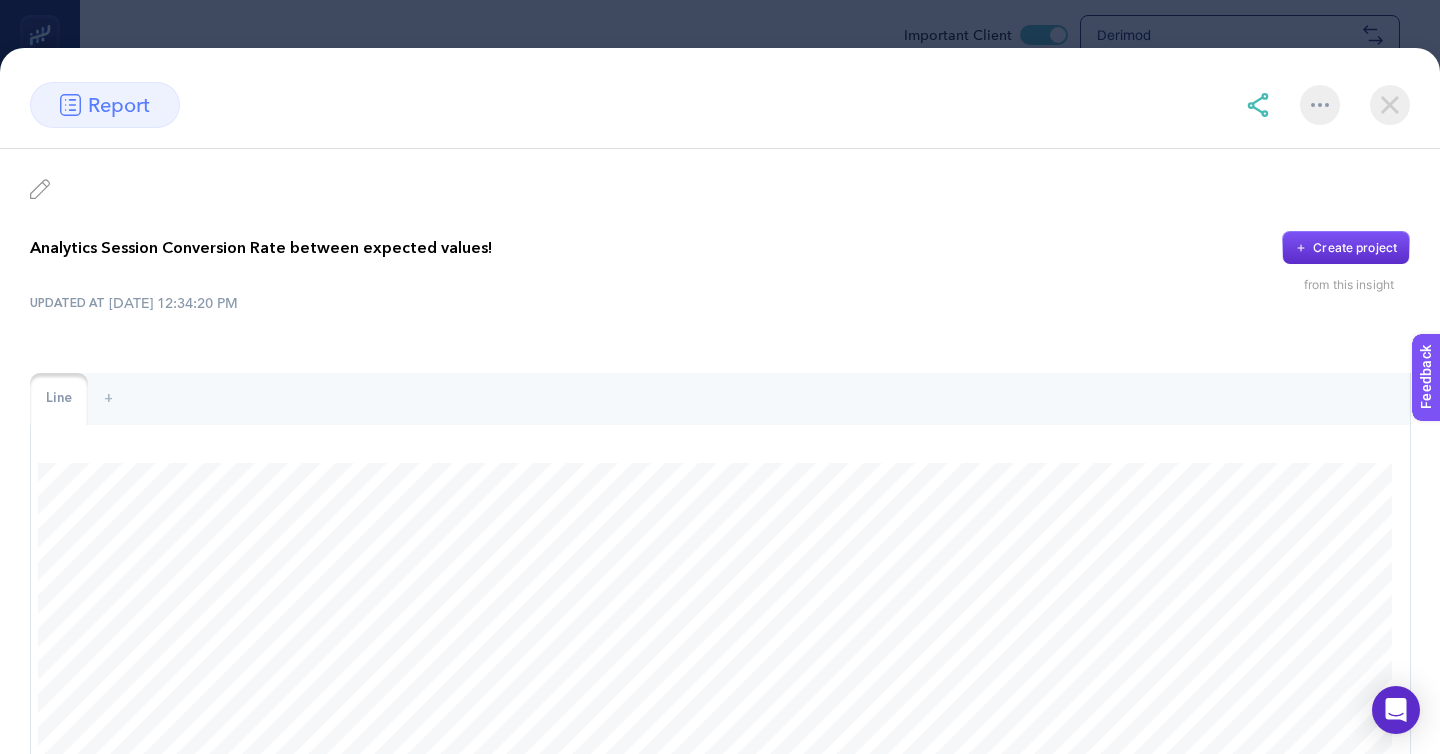 scroll, scrollTop: 51, scrollLeft: 0, axis: vertical 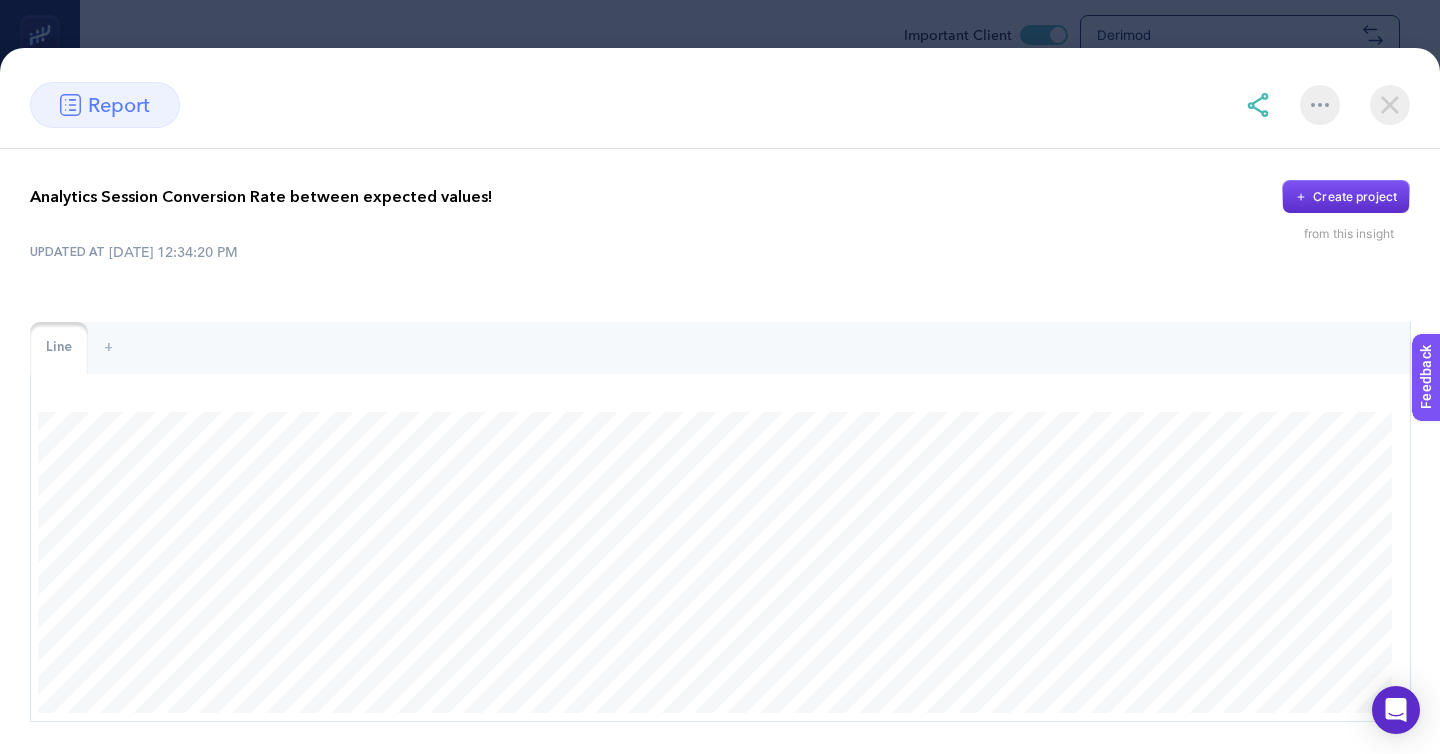click at bounding box center [1390, 105] 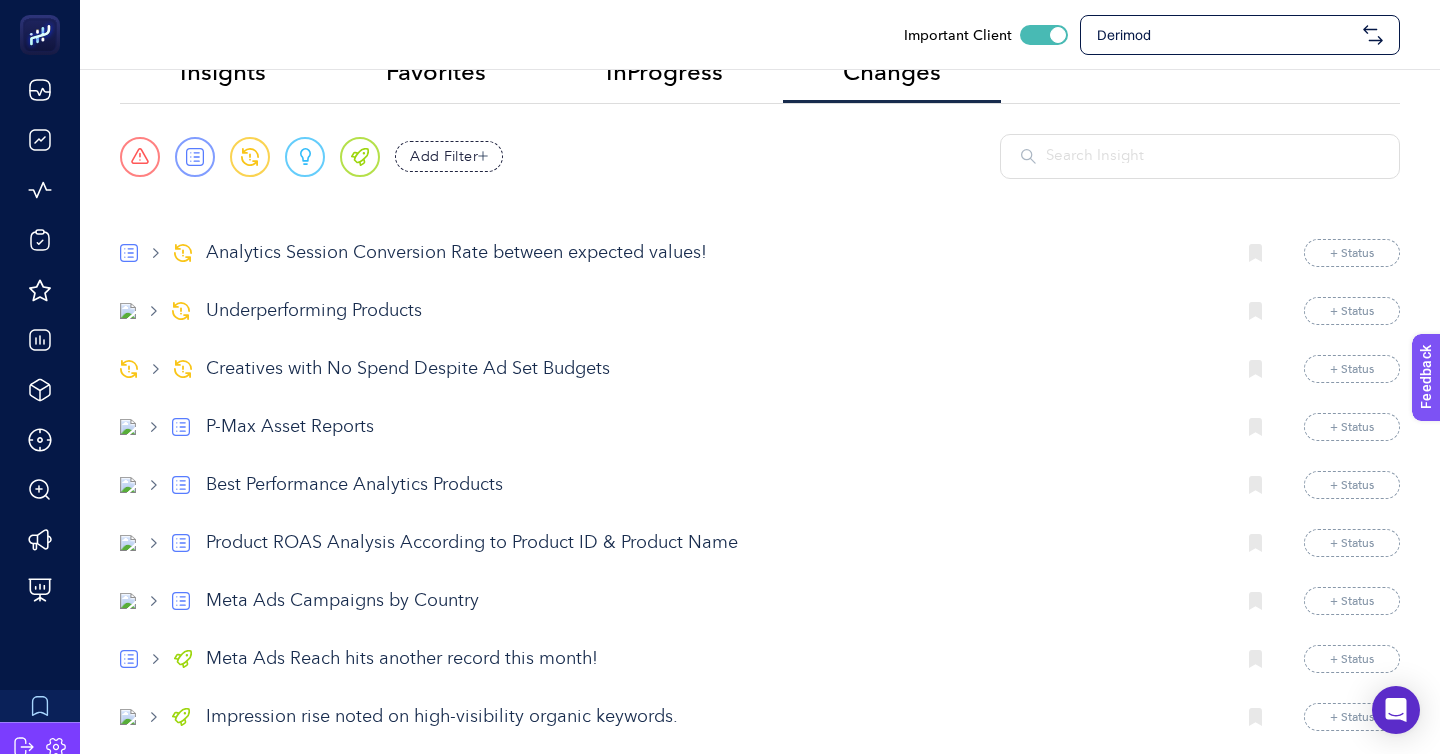 click on "Impression rise noted on high-visibility organic keywords." at bounding box center (712, 717) 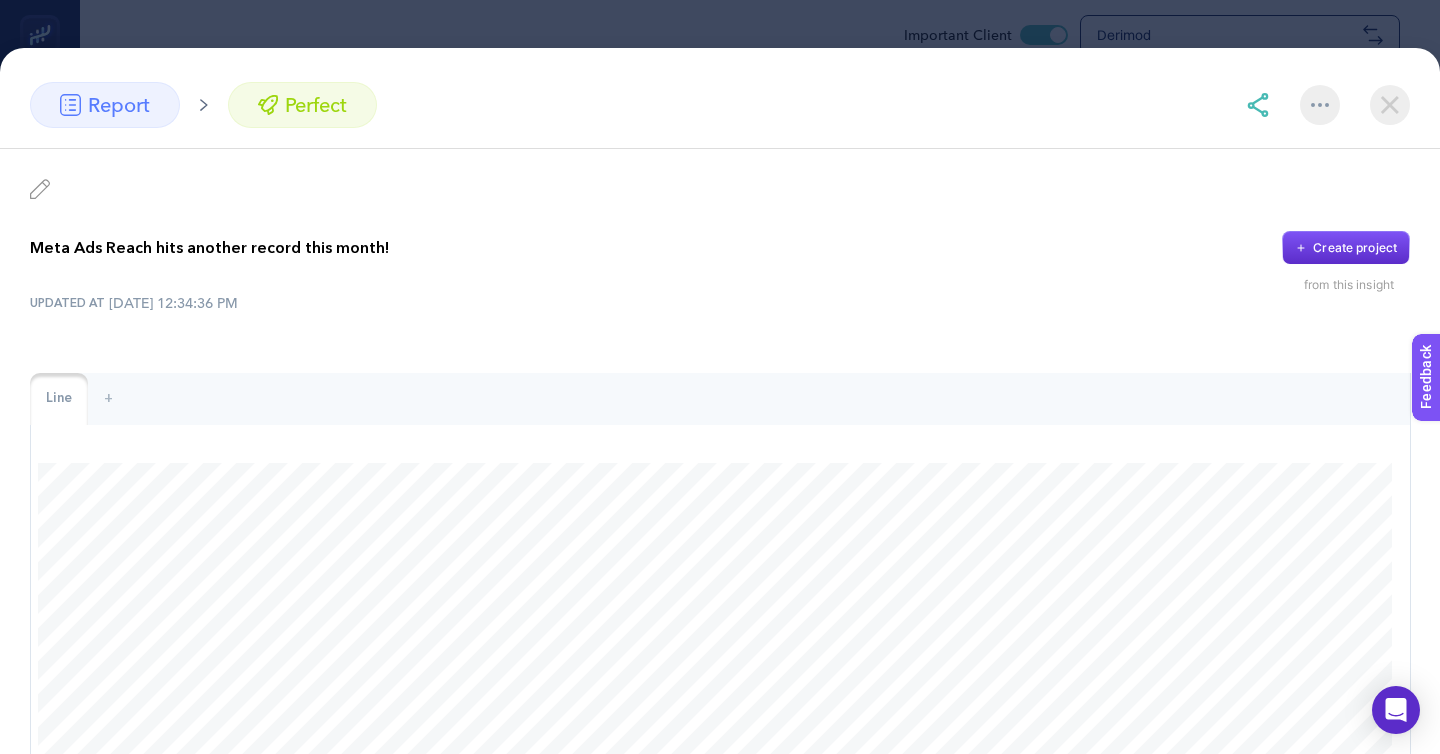 click at bounding box center (1390, 105) 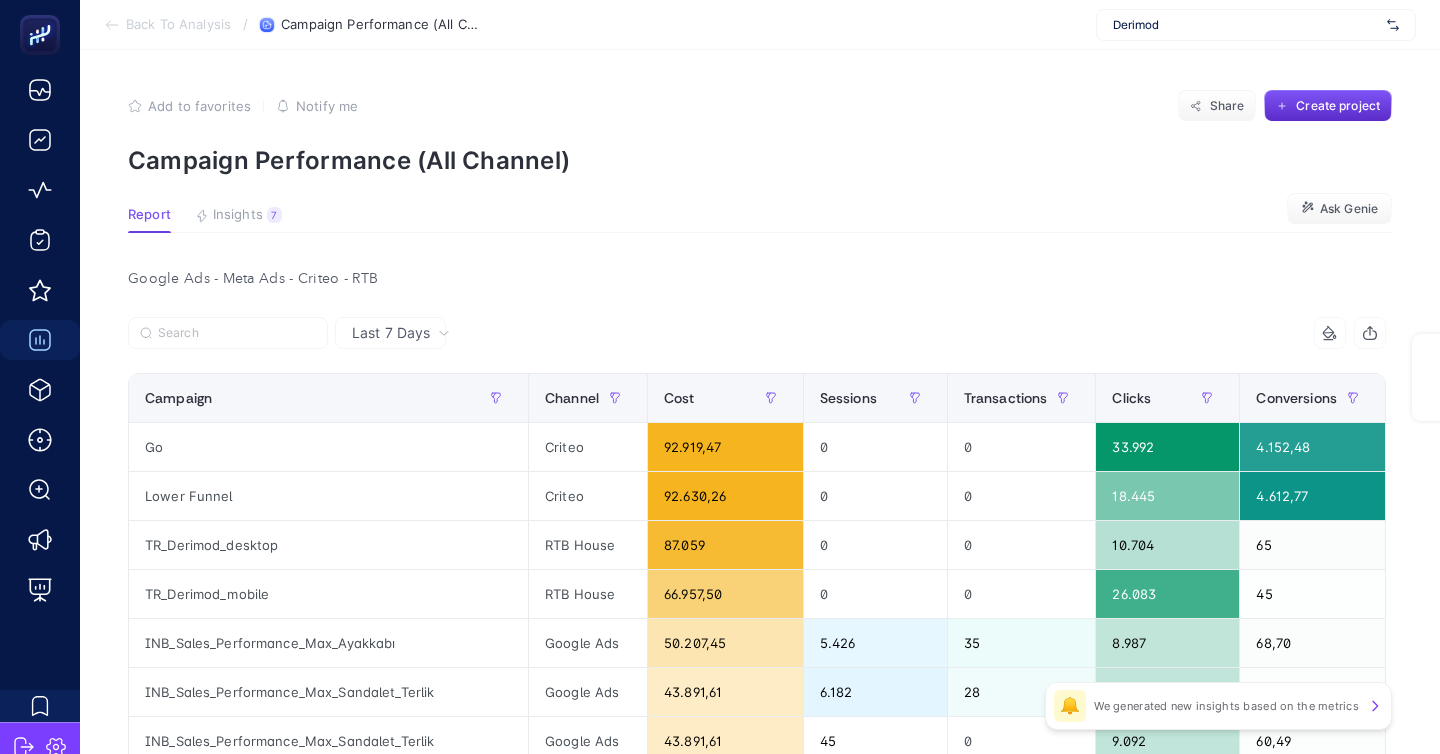scroll, scrollTop: 172, scrollLeft: 0, axis: vertical 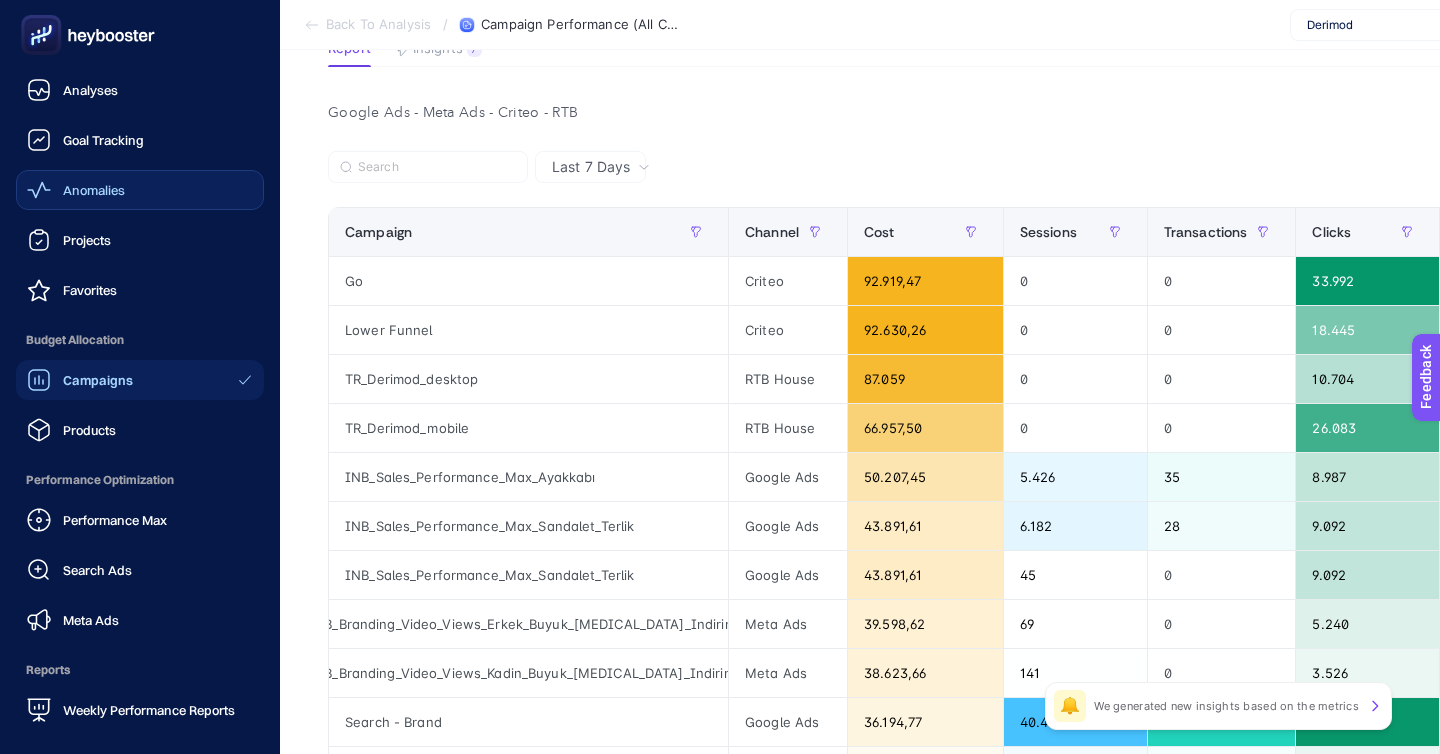 click on "Anomalies" at bounding box center (140, 190) 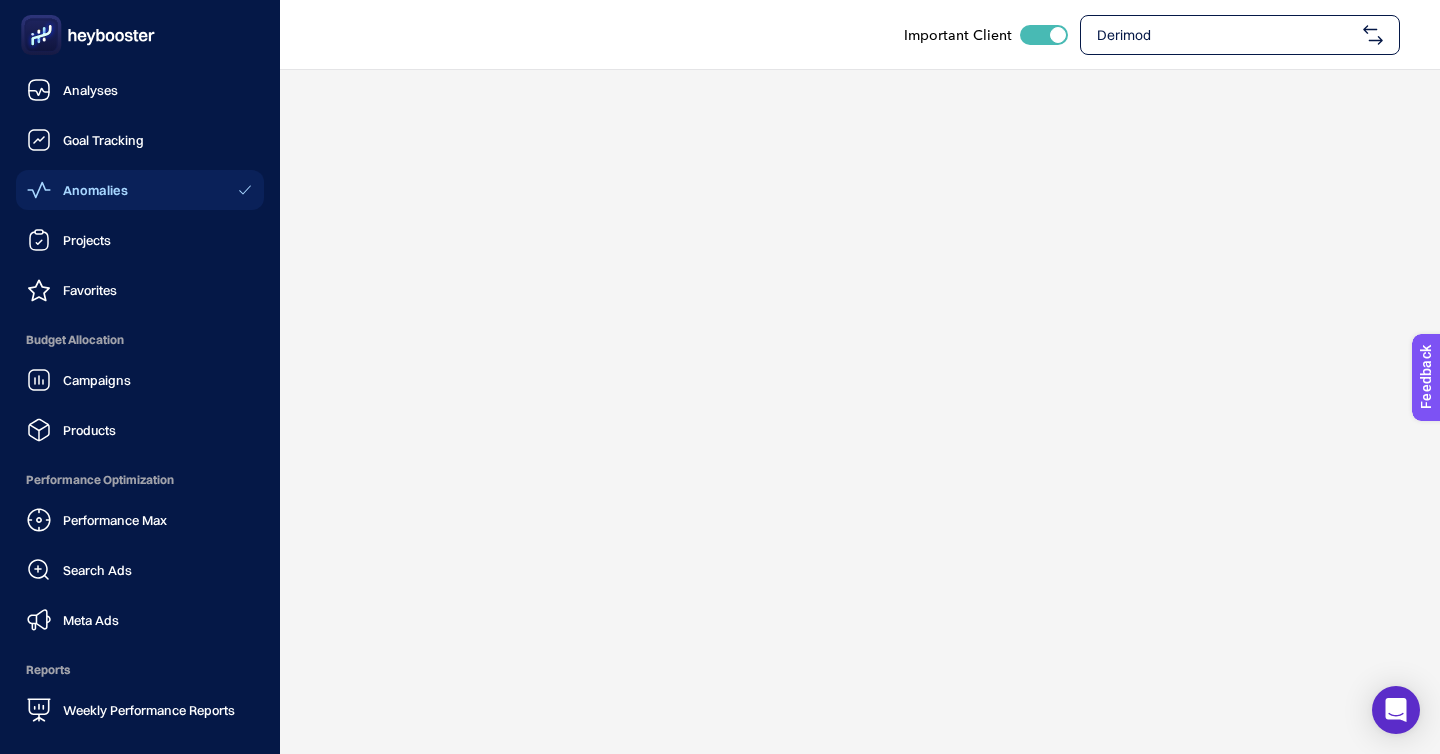 scroll, scrollTop: 0, scrollLeft: 0, axis: both 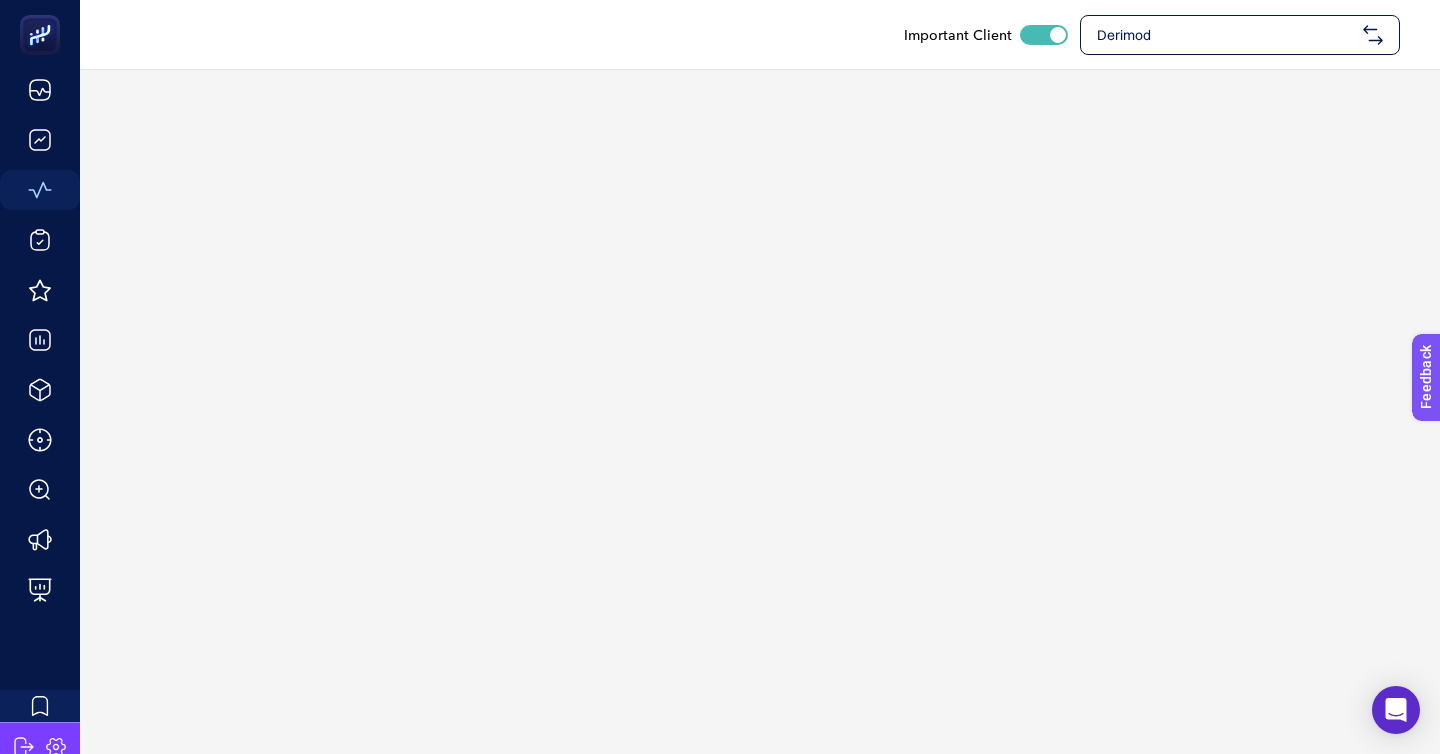 click 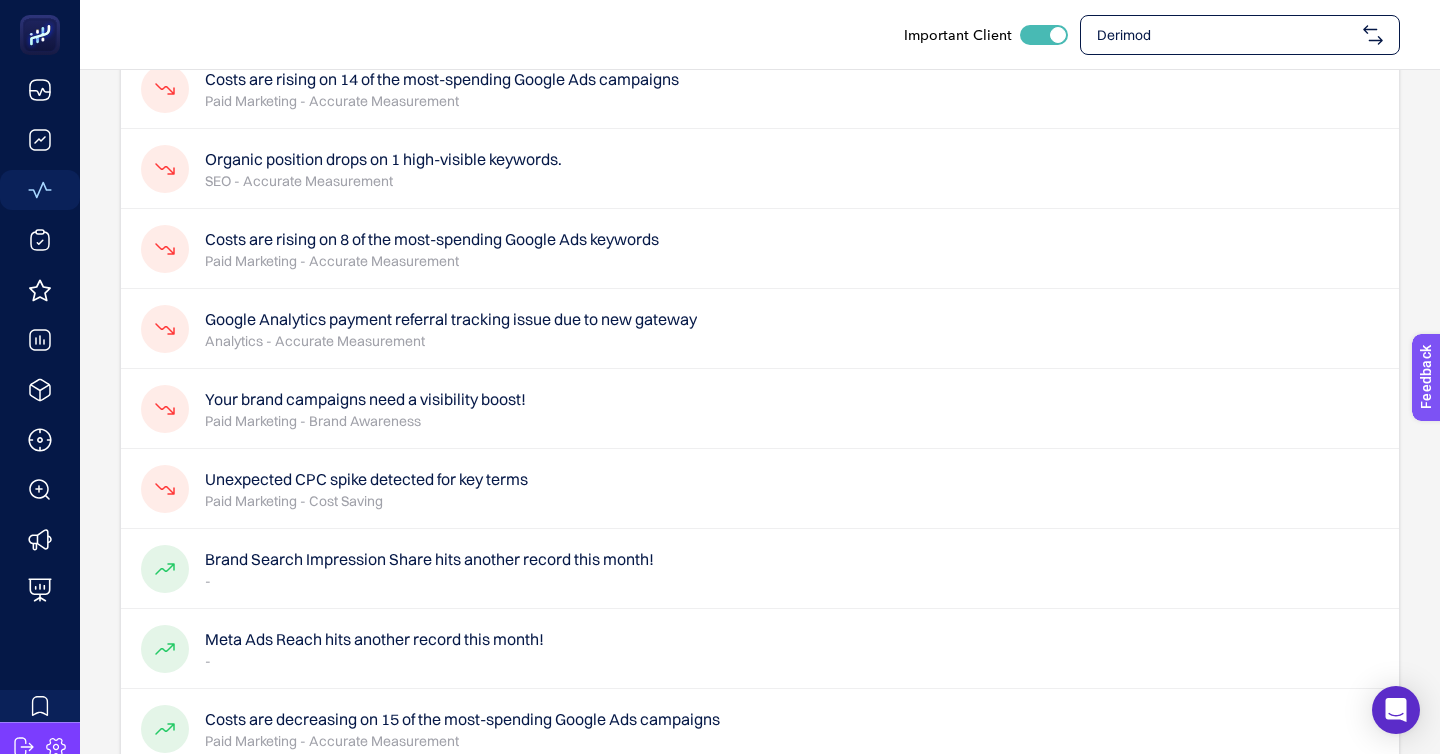 scroll, scrollTop: 0, scrollLeft: 0, axis: both 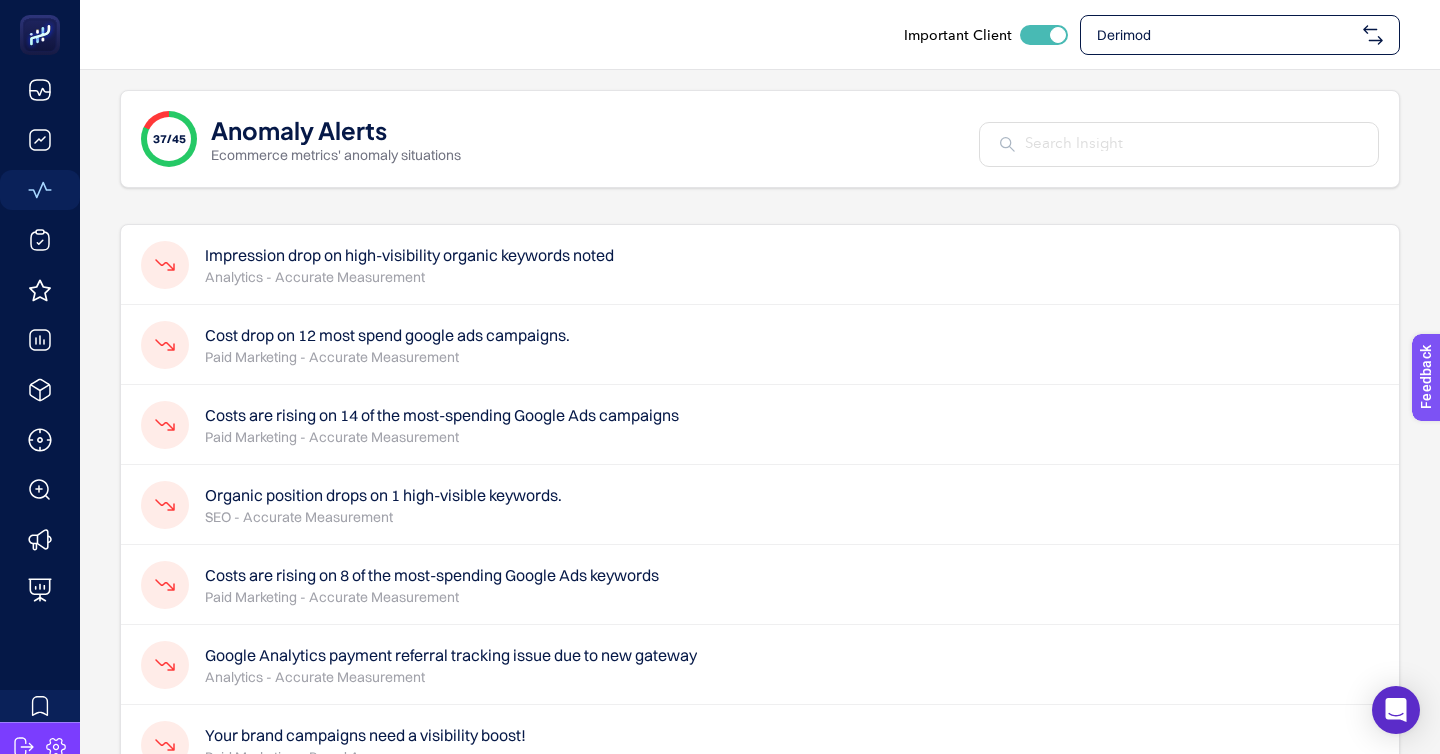 click on "Organic position drops on 1 high-visible keywords. SEO - Accurate Measurement" 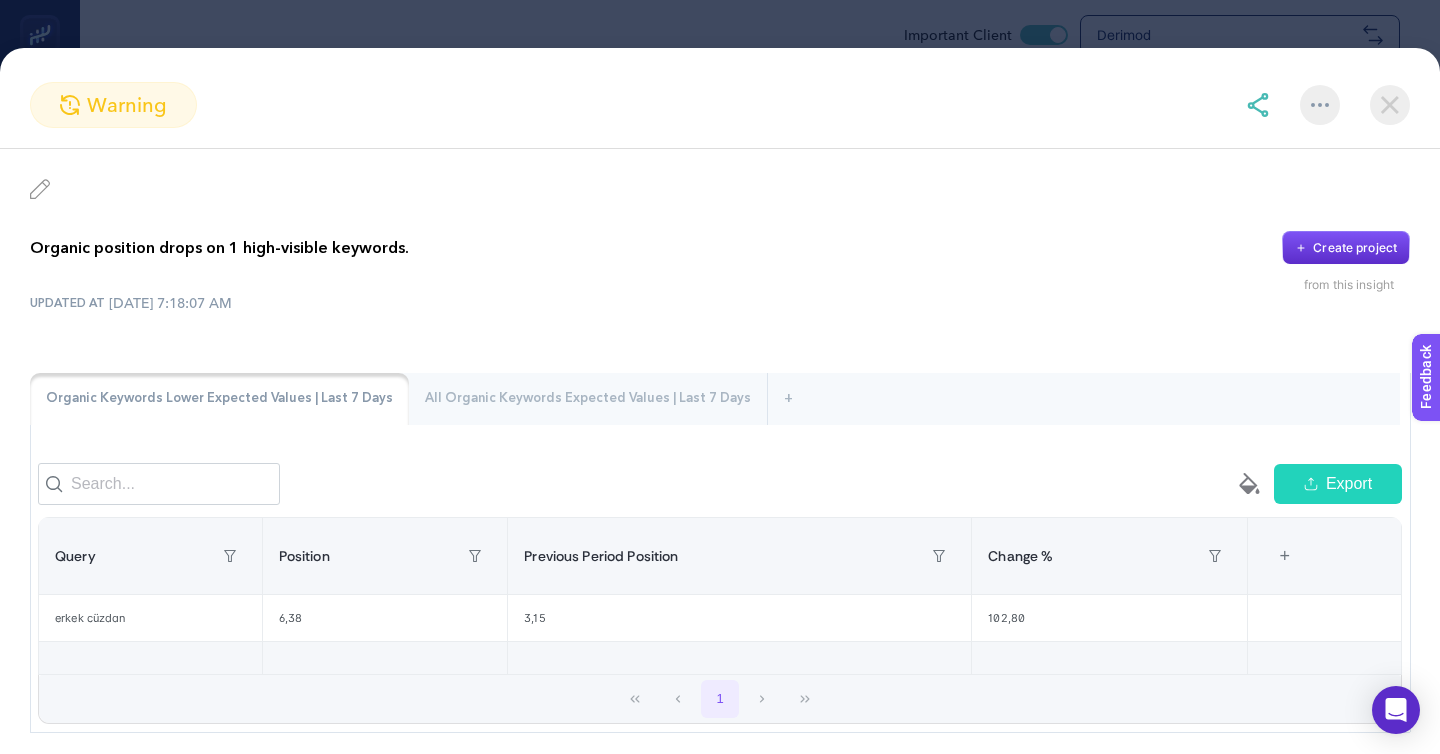 click on "warning Organic position drops on 1 high-visible keywords.
Create project from this insight UPDATED AT [DATE] 7:18:07 AM Organic Keywords Lower Expected Values | Last 7 Days All Organic Keywords Expected Values | Last 7 Days + empty paint-bucket-solid Export Query Position Previous Period Position Change % 4 items selected + erkek cüzdan 6,38 3,15 102,80           1 empty paint-bucket-solid Export Query Position Previous Period Position Change% Upper Value Lower Value 6 items selected + derimod 1,00 1,00 0,07 0,13 2,45 topuklu ayakkabı 3,22 2,29 40,50 0,39 4,78 sandalet 2,73 1,79 52,33 0,29 3,87 hasır çanta 7,45 5,76 29,27 1,08 11,02 erkek terlik 3,58 3,06 17,00 0,54 6,16 kemer 5,58 4,70 18,63 0,87 9,12 terlik 6,76 6,32 6,92 1,19 12,02 erkek ayakkabı 1,94 1,91 1,62 0,31 4,09 erkek el çantası 2,42 2,29 5,55 0,39 4,78 stiletto 7,58 8,74 -13,28 1,68 16,38               1 2 3 4 5" 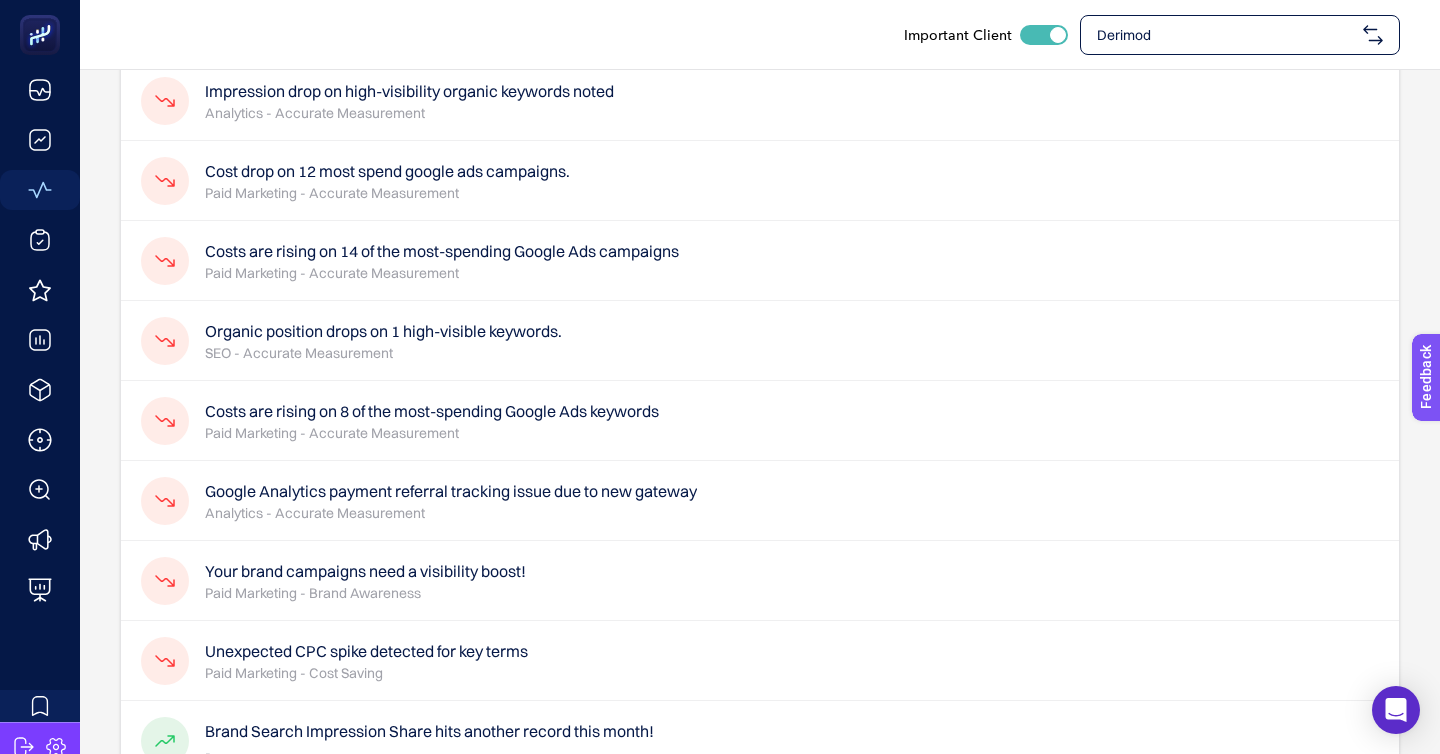scroll, scrollTop: 180, scrollLeft: 0, axis: vertical 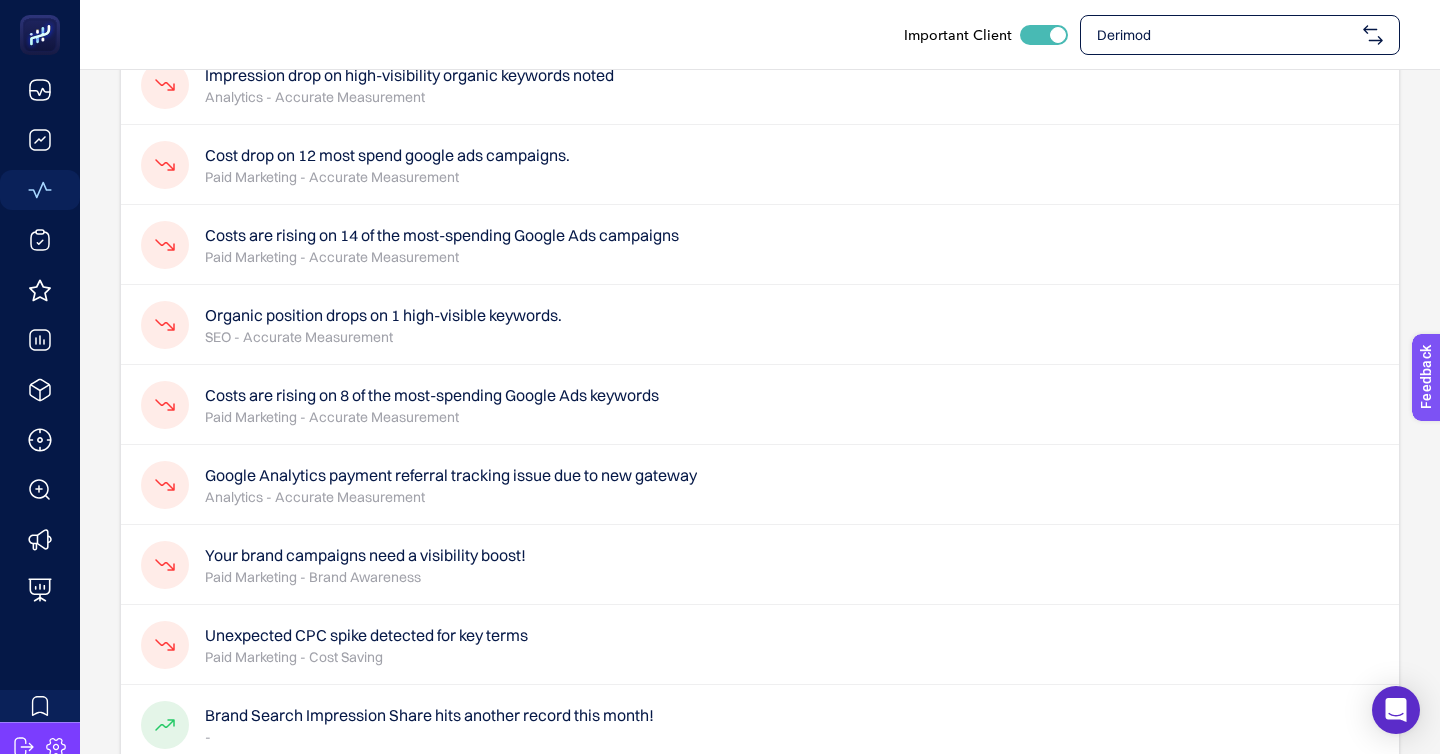 click on "Google Analytics payment referral tracking issue due to new gateway" at bounding box center (451, 475) 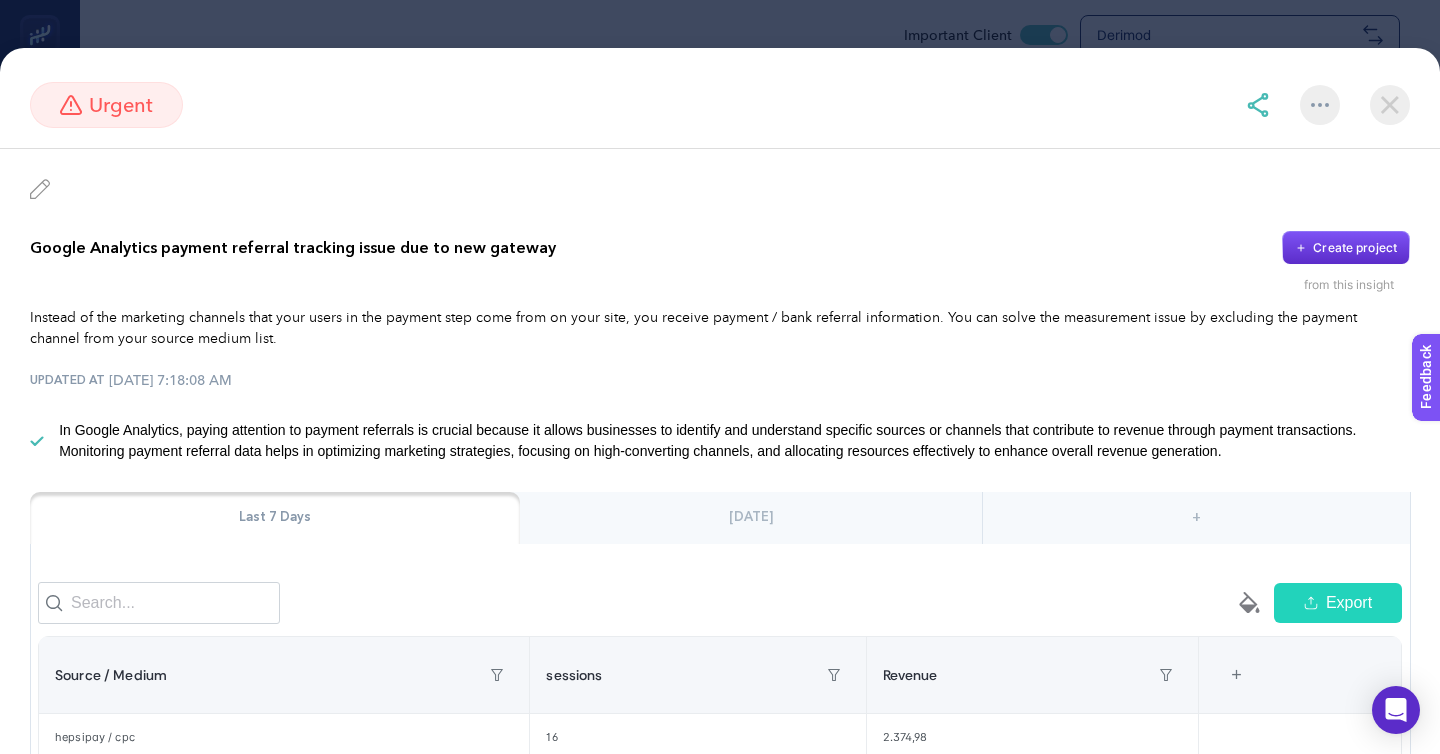 click on "urgent Google Analytics payment referral tracking issue due to new gateway
Create project from this insight Instead of the marketing channels that your users in the payment step come from on your site, you receive payment / bank referral information. You can solve the measurement issue by excluding the payment channel from your source medium list.
UPDATED AT [DATE] 7:18:08 AM In Google Analytics, paying attention to payment referrals is crucial because it allows businesses to identify and understand specific sources or channels that contribute to revenue through payment transactions. Monitoring payment referral data helps in optimizing marketing strategies, focusing on high-converting channels, and allocating resources effectively to enhance overall revenue generation.
Last 7 Days [DATE] + empty paint-bucket-solid Export Source / Medium sessions Revenue 3 items selected + hepsipay / cpc 16 2.374,98         1" 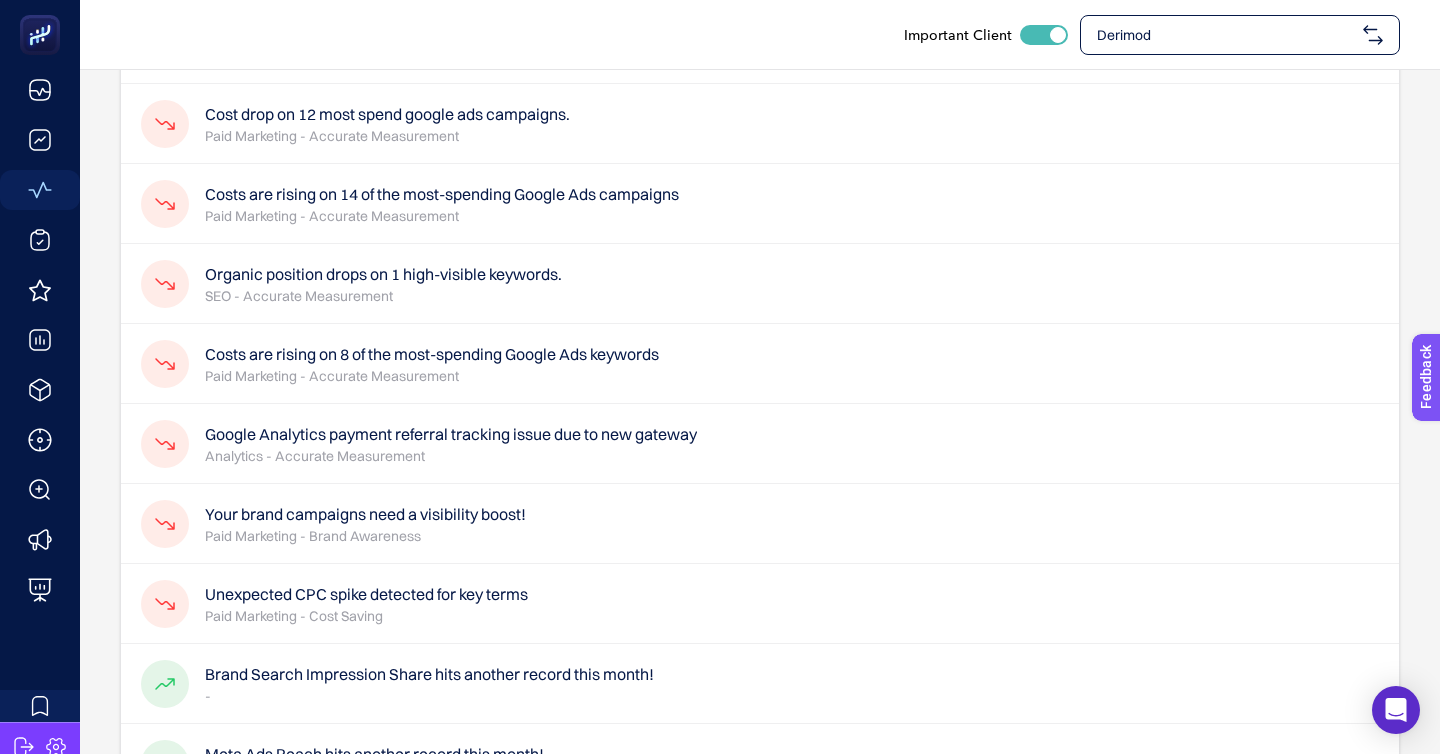 scroll, scrollTop: 228, scrollLeft: 0, axis: vertical 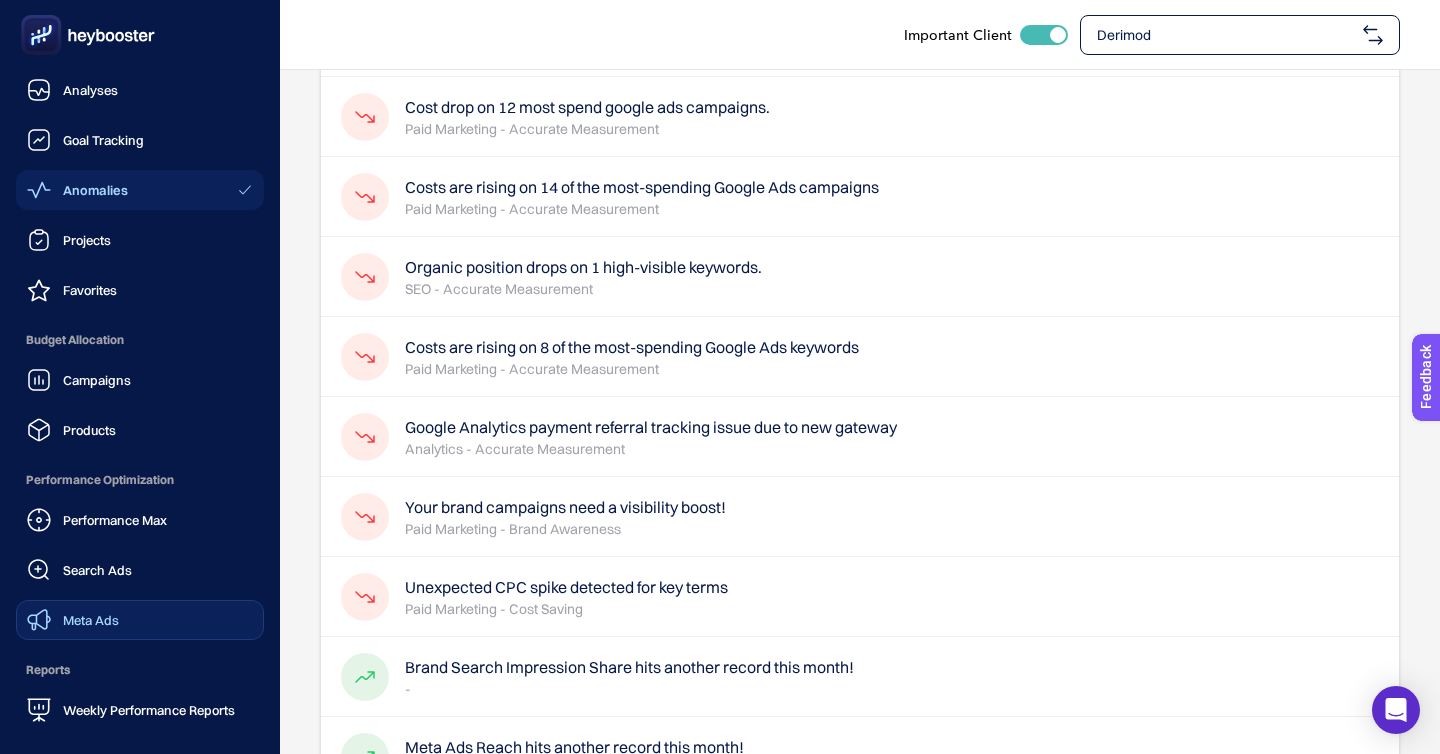 click on "Meta Ads" 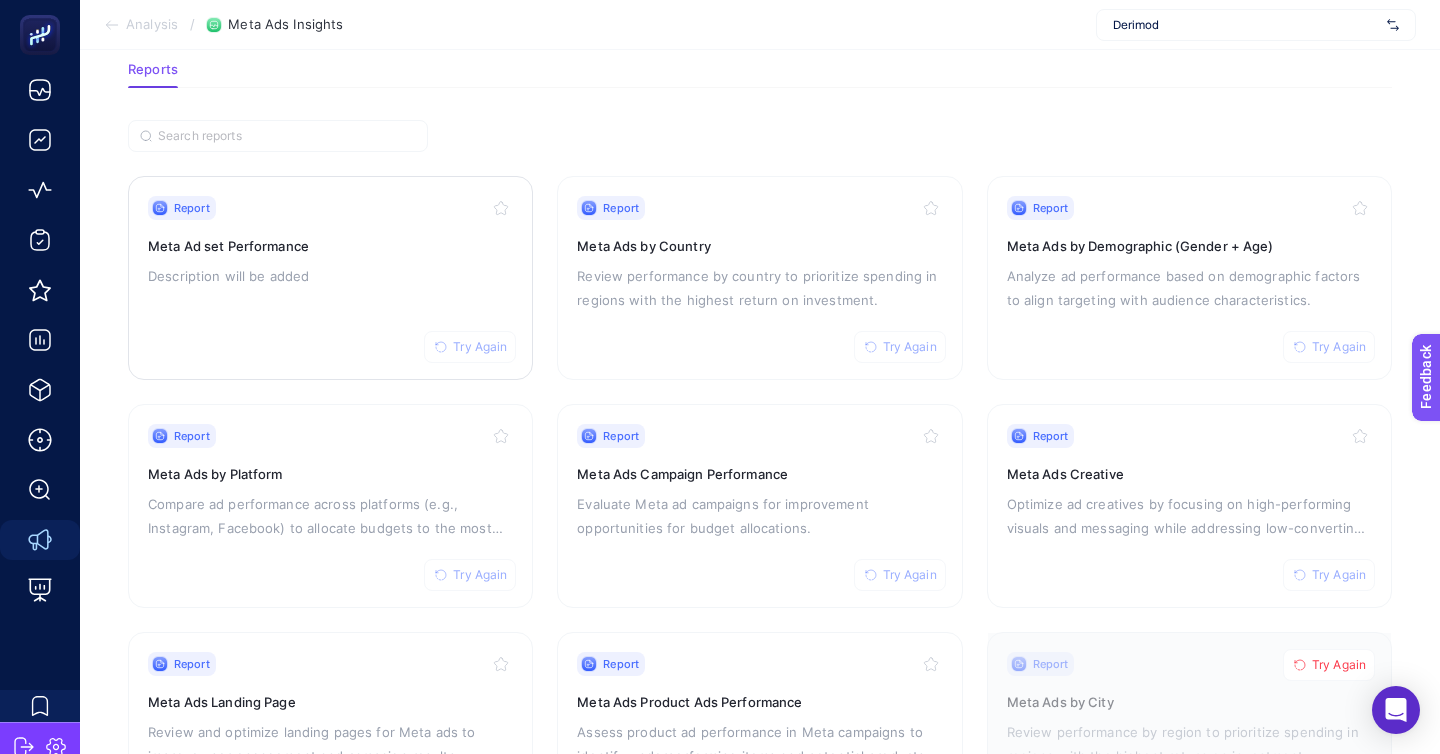scroll, scrollTop: 96, scrollLeft: 0, axis: vertical 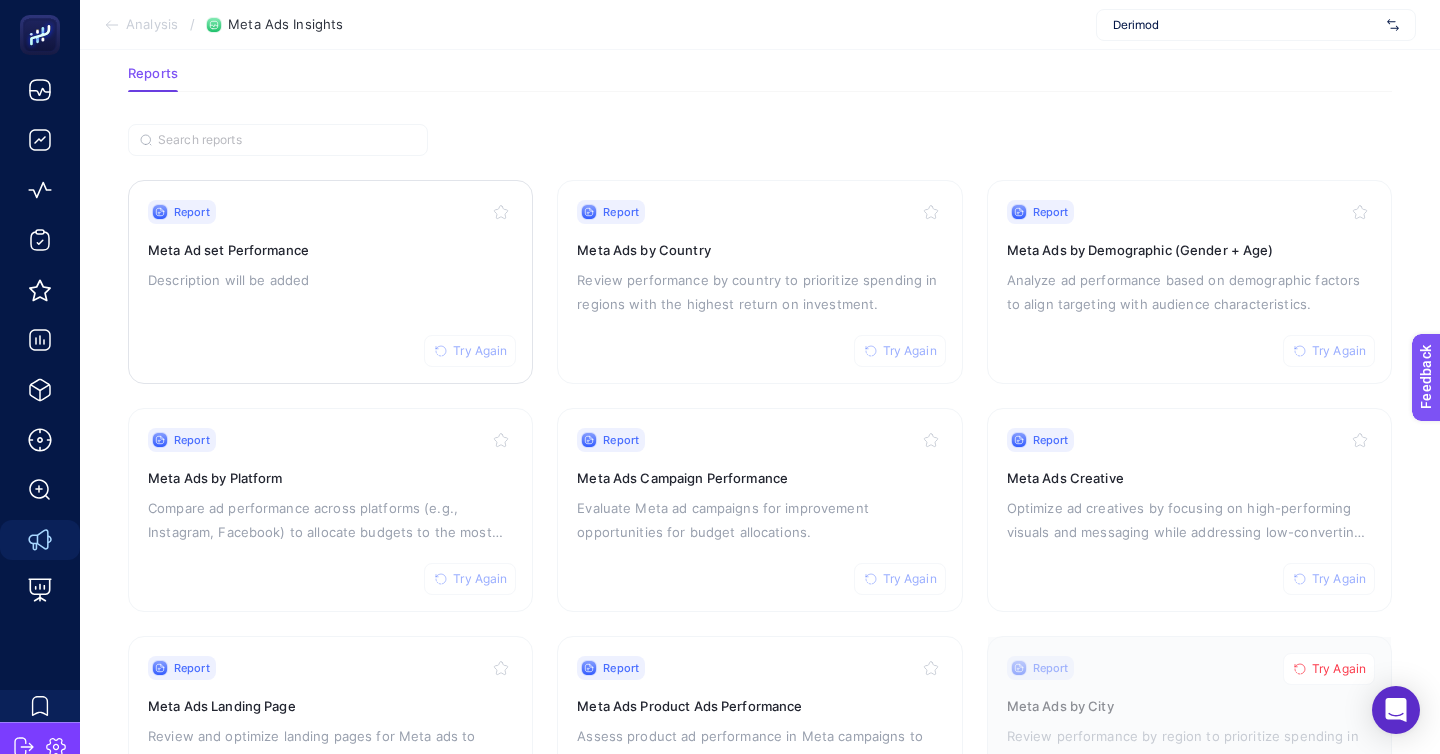 click on "Report Try Again Meta Ad set Performance  Description will be added" at bounding box center [330, 282] 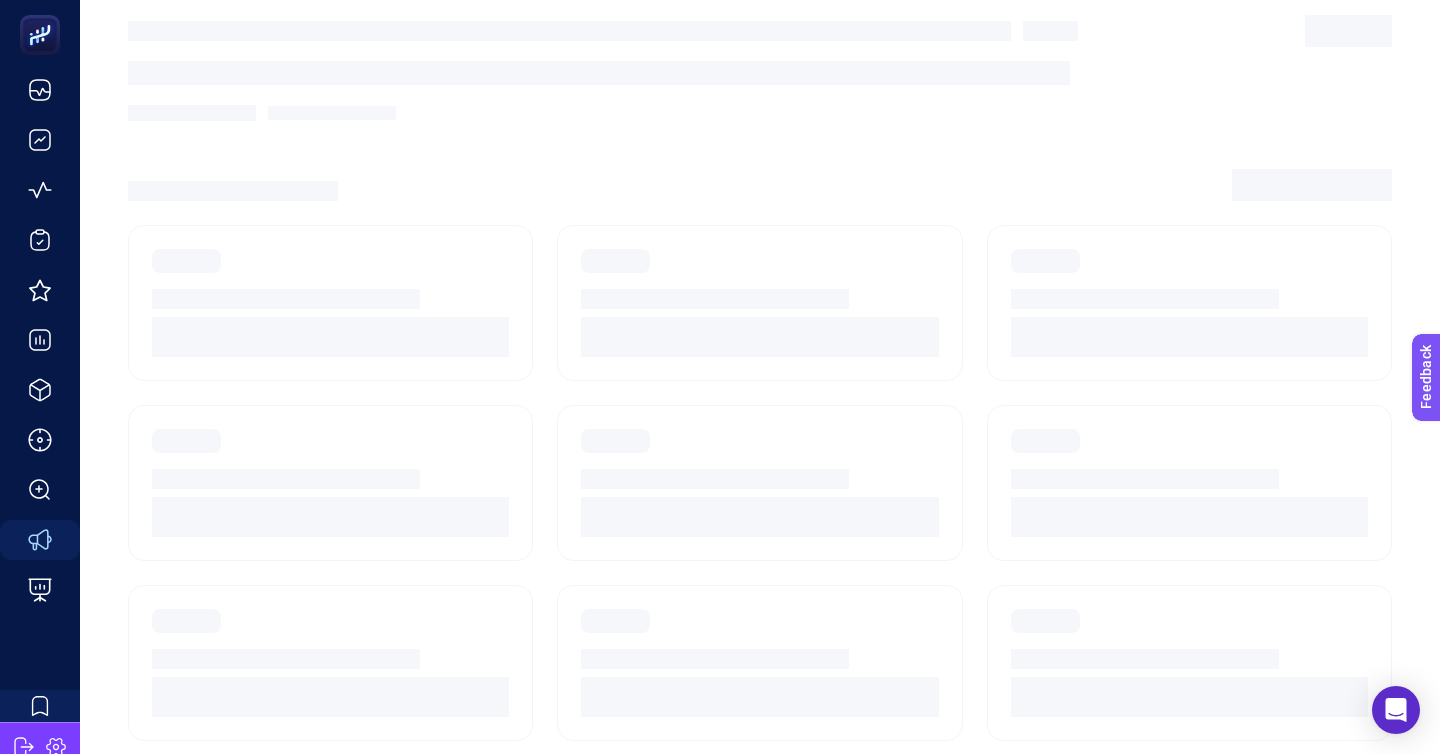 scroll, scrollTop: 96, scrollLeft: 0, axis: vertical 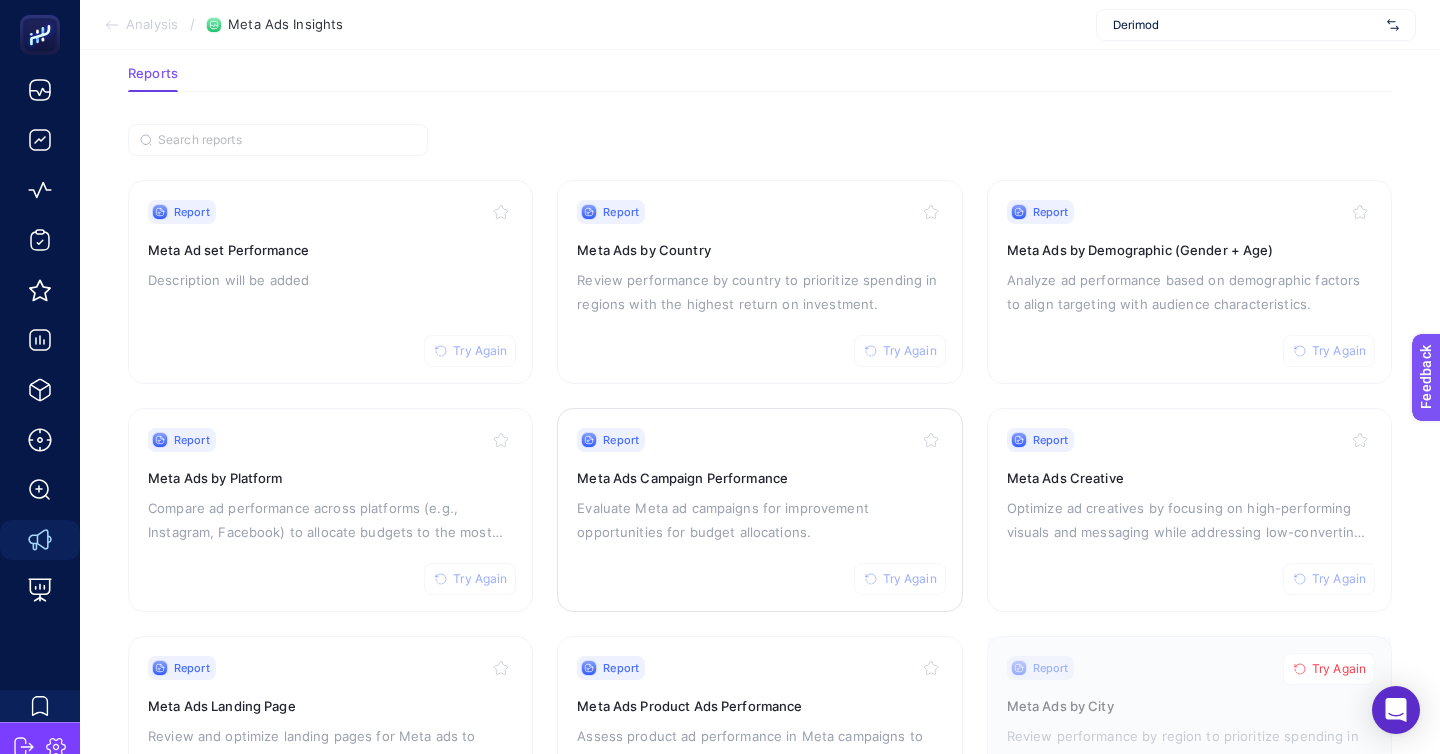 click on "Evaluate Meta ad campaigns for improvement opportunities for budget allocations." at bounding box center [759, 520] 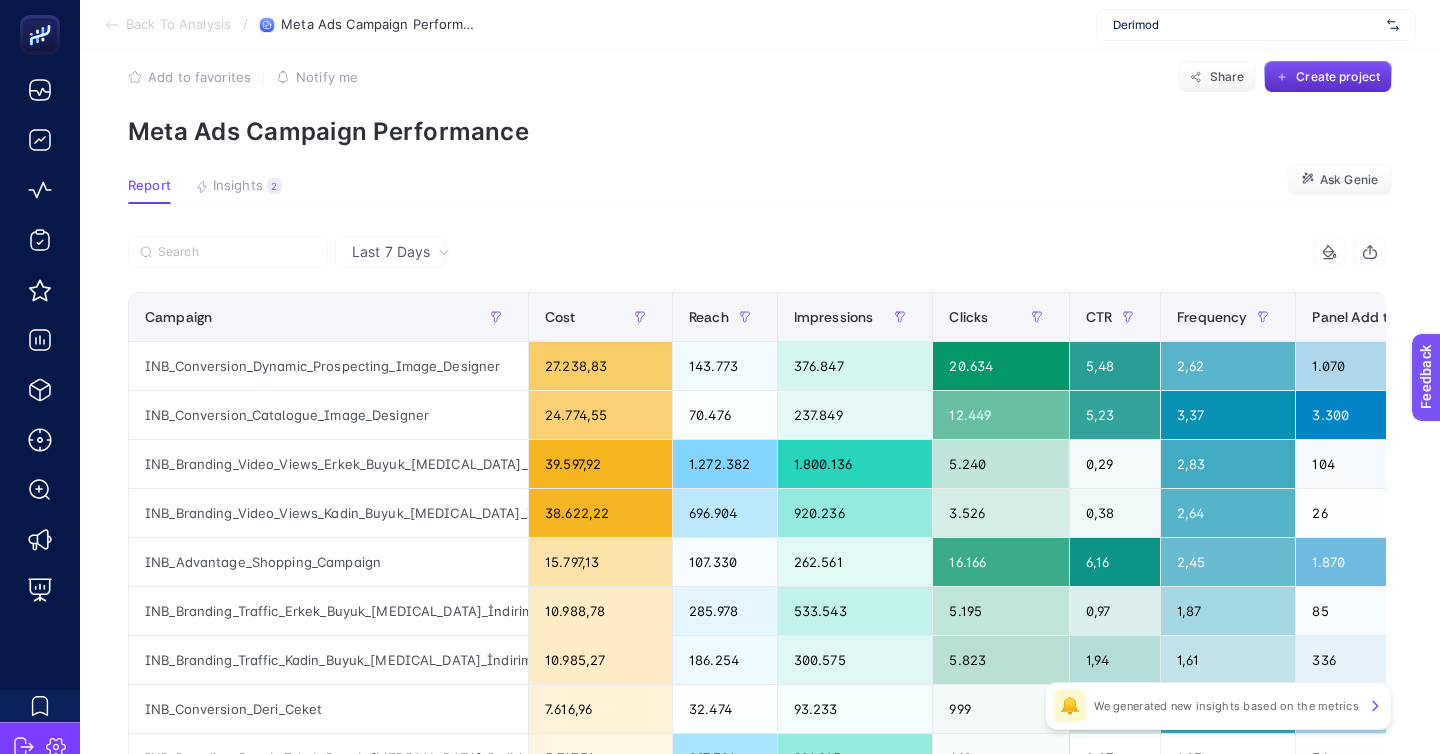 scroll, scrollTop: 0, scrollLeft: 0, axis: both 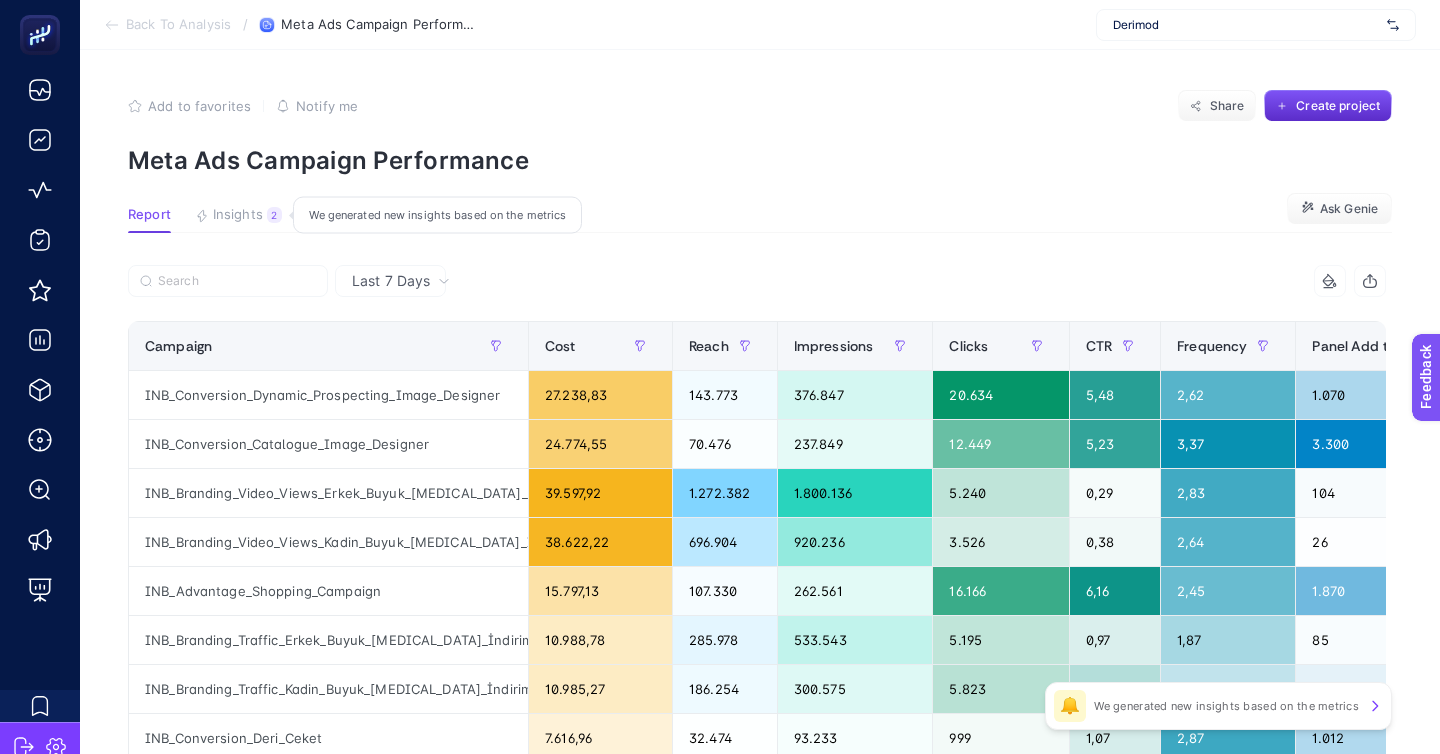 click on "Insights" at bounding box center (238, 215) 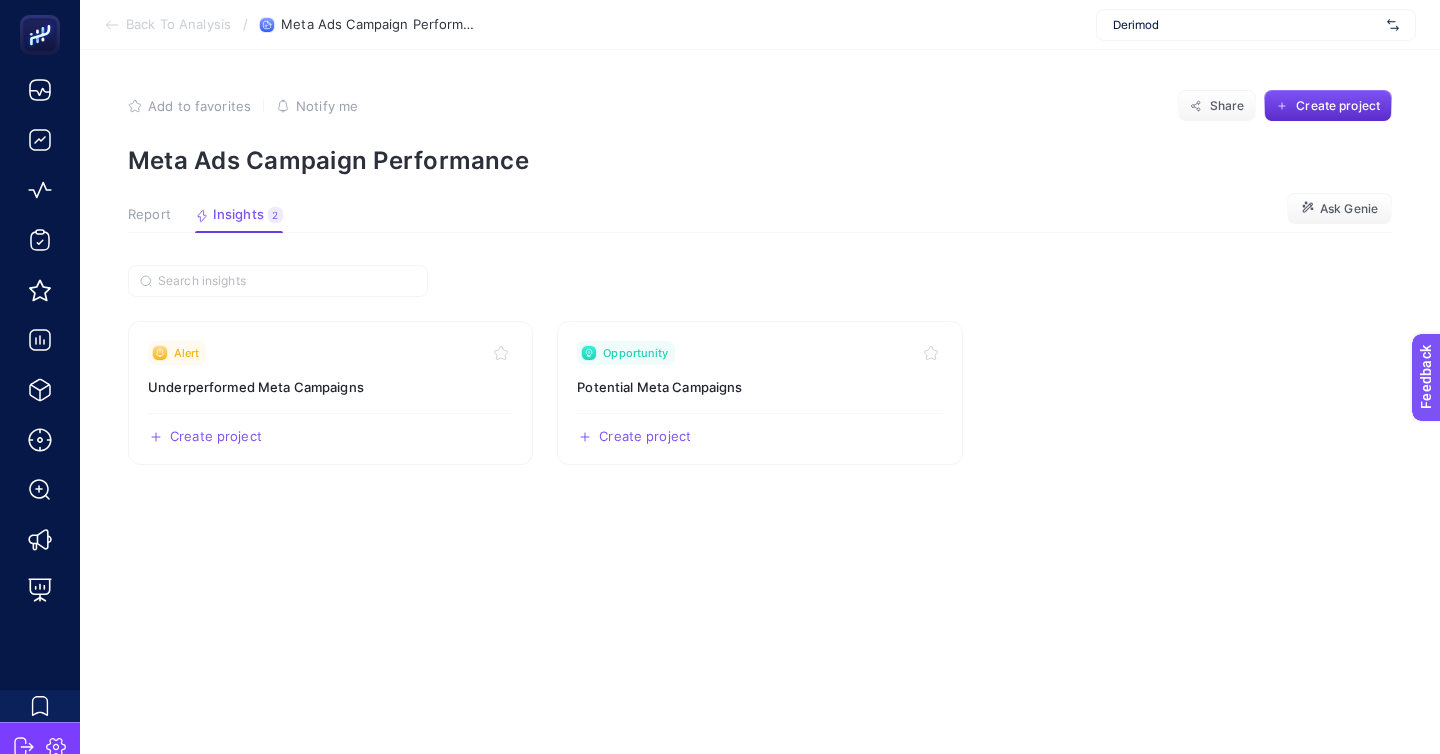 click on "Report" at bounding box center [149, 215] 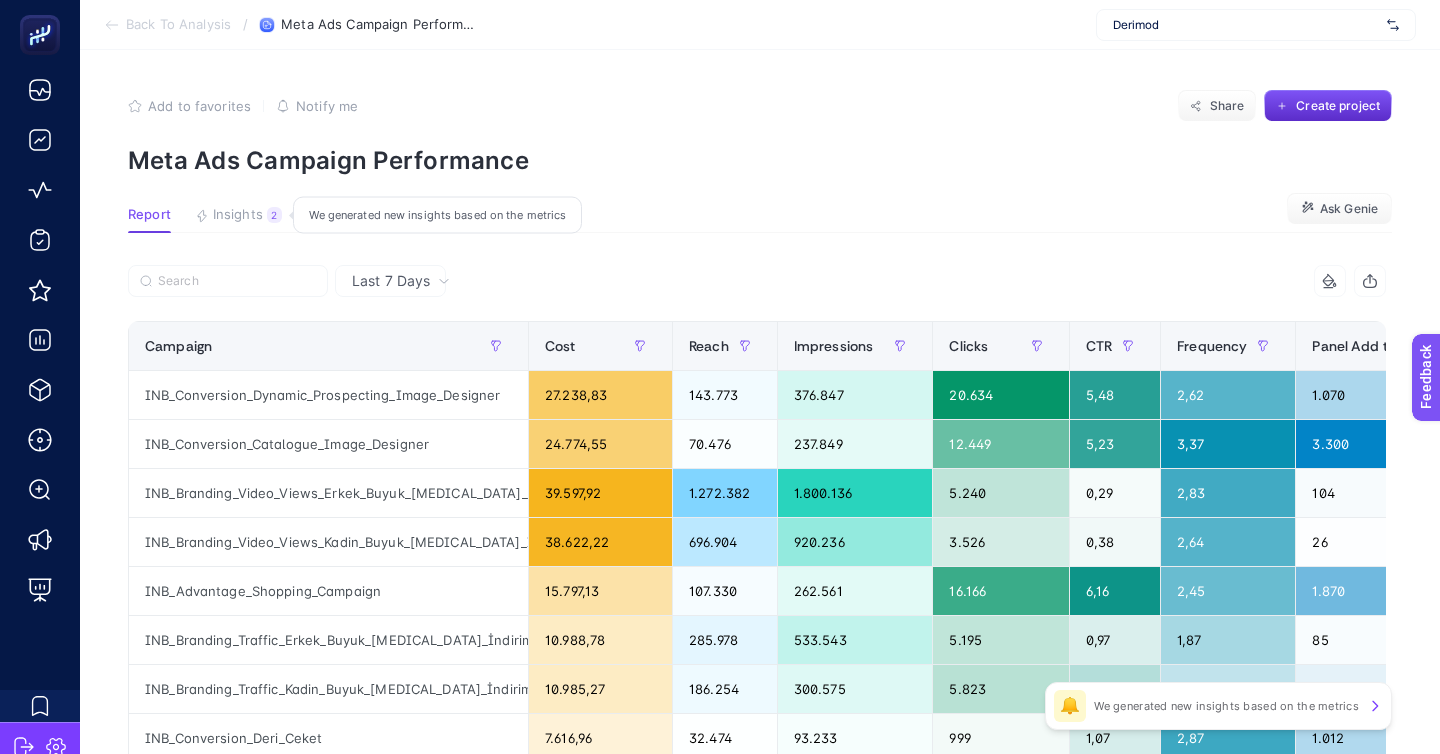 click on "Insights" at bounding box center (238, 215) 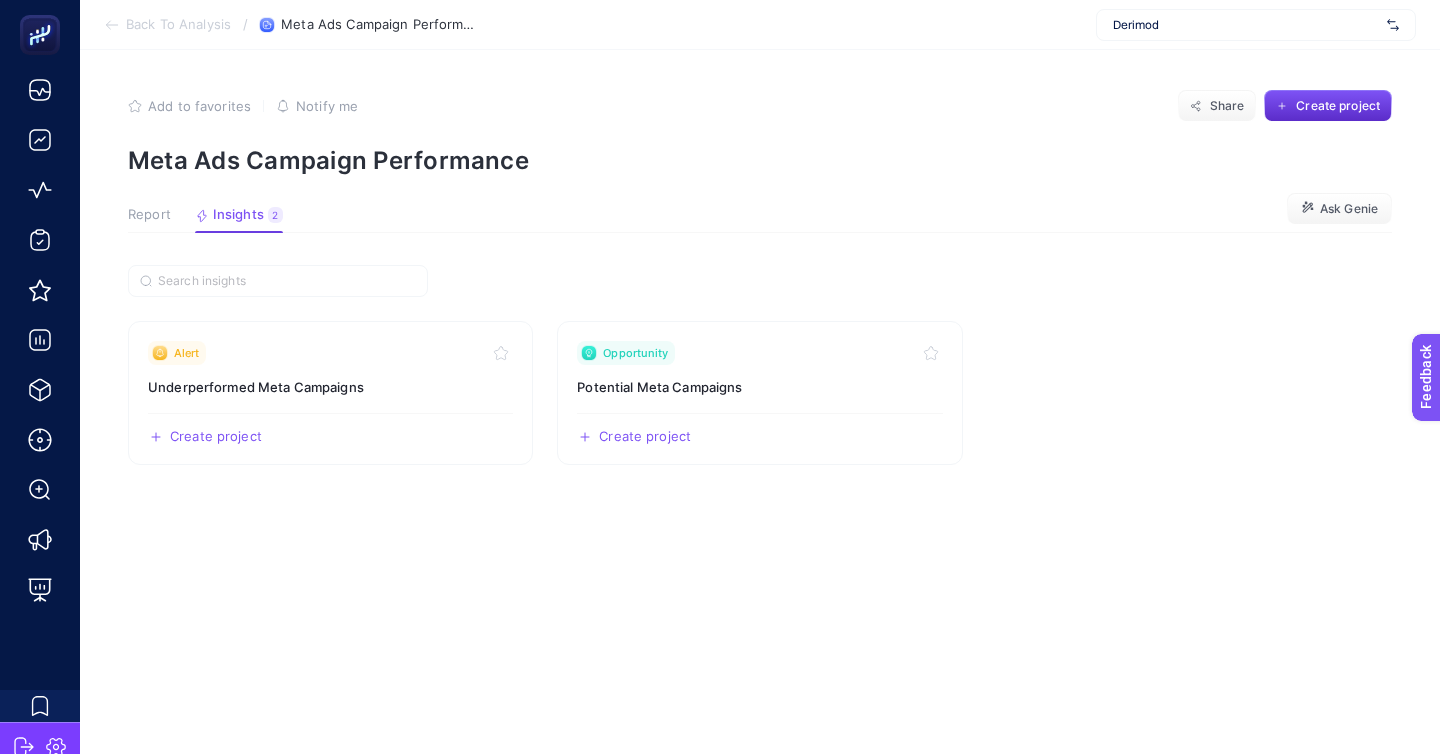 click on "Report Insights 2  We generated new insights based on the metrics" at bounding box center [205, 220] 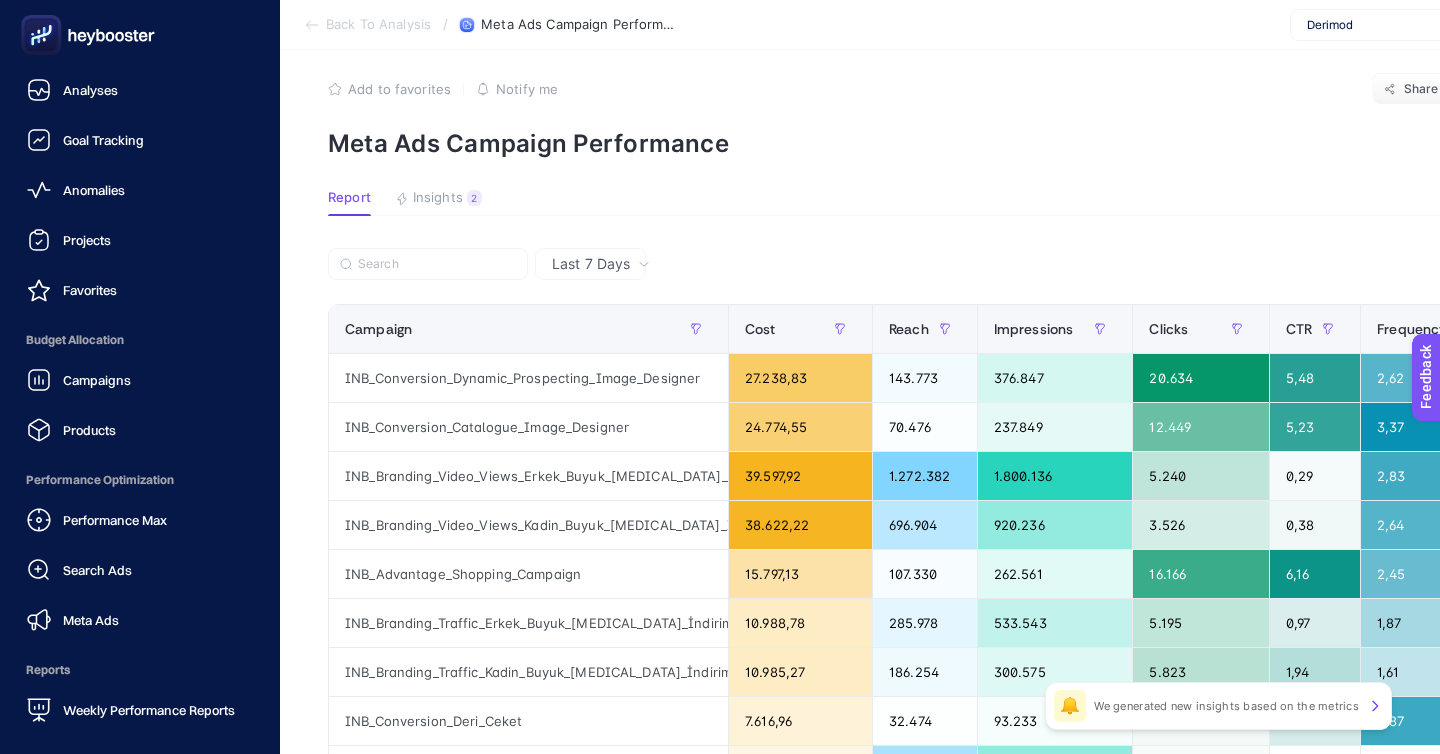 scroll, scrollTop: 14, scrollLeft: 0, axis: vertical 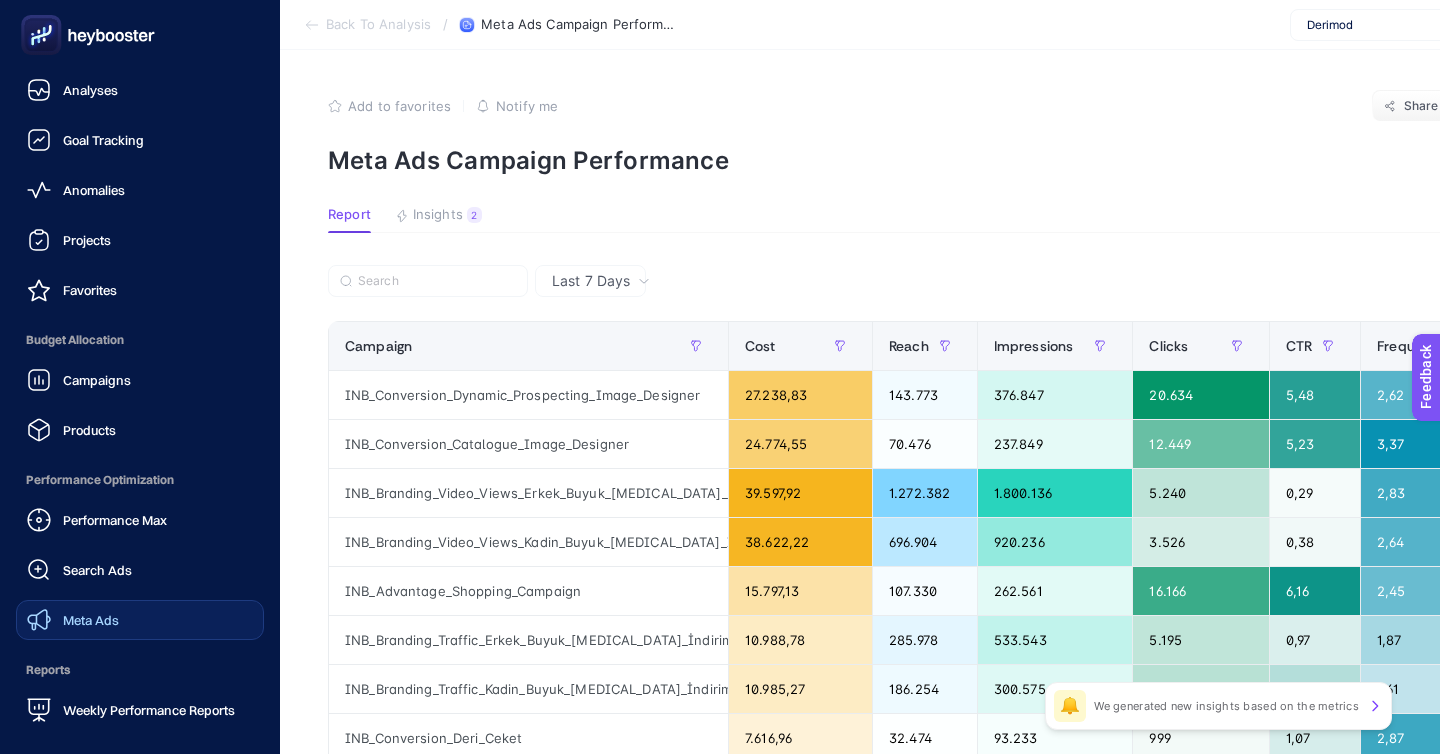 click on "Meta Ads" 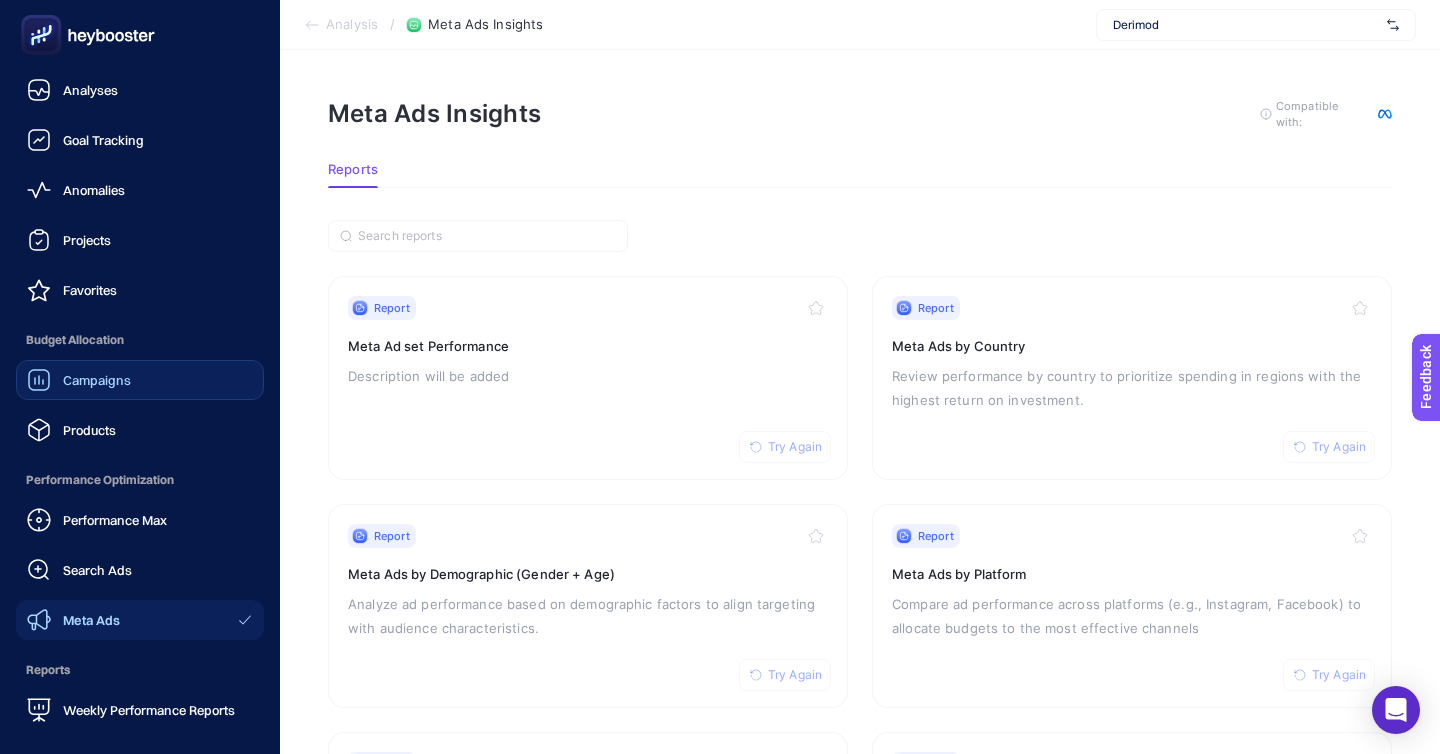 click on "Campaigns" 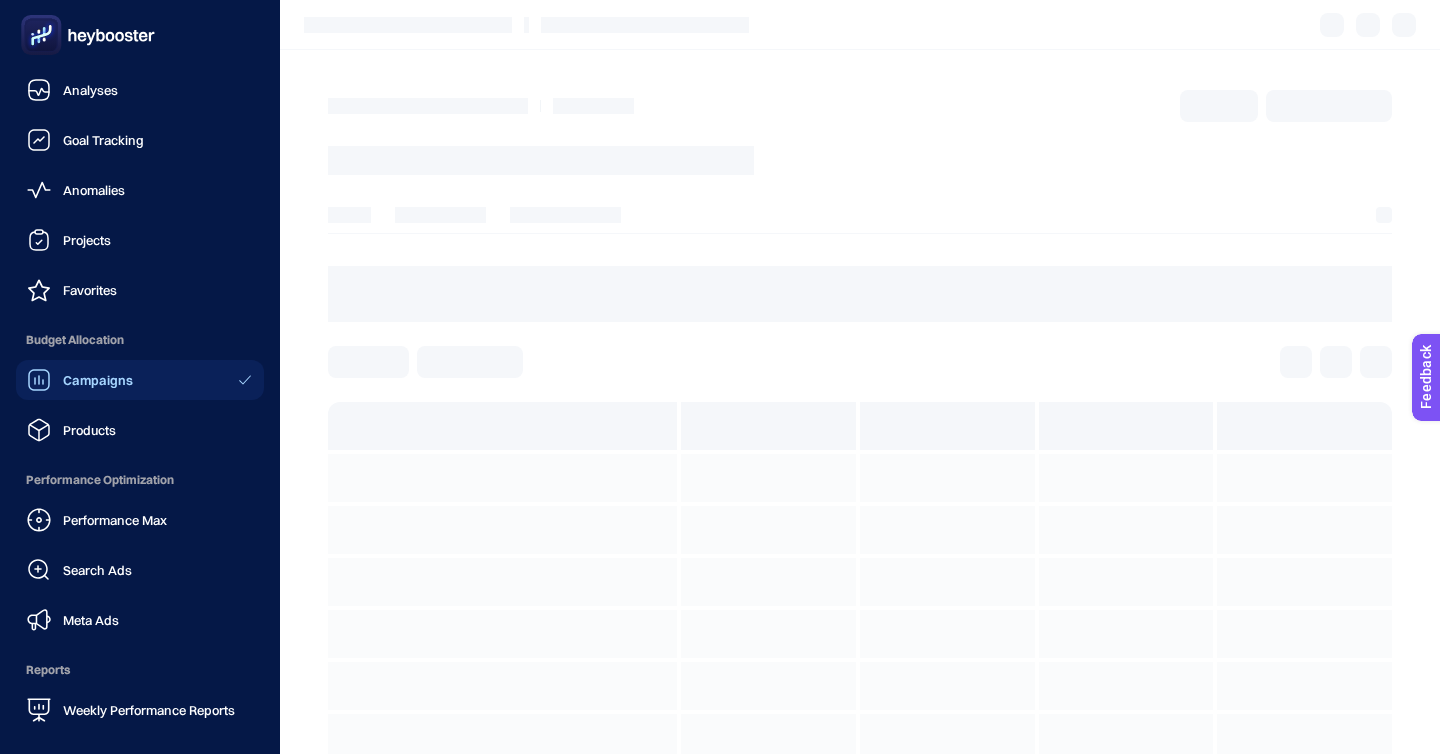 click on "Performance Max Search Ads Meta Ads" at bounding box center (140, 570) 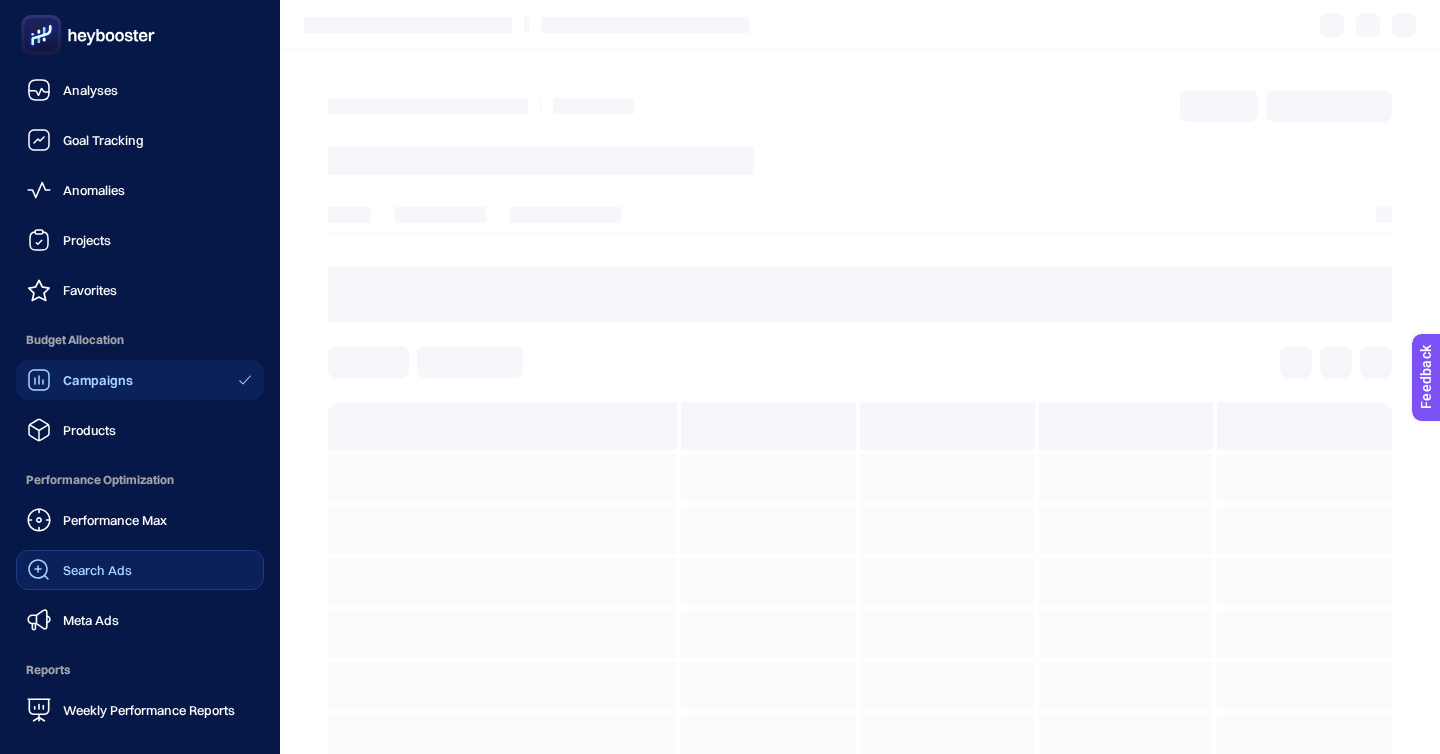 click on "Search Ads" 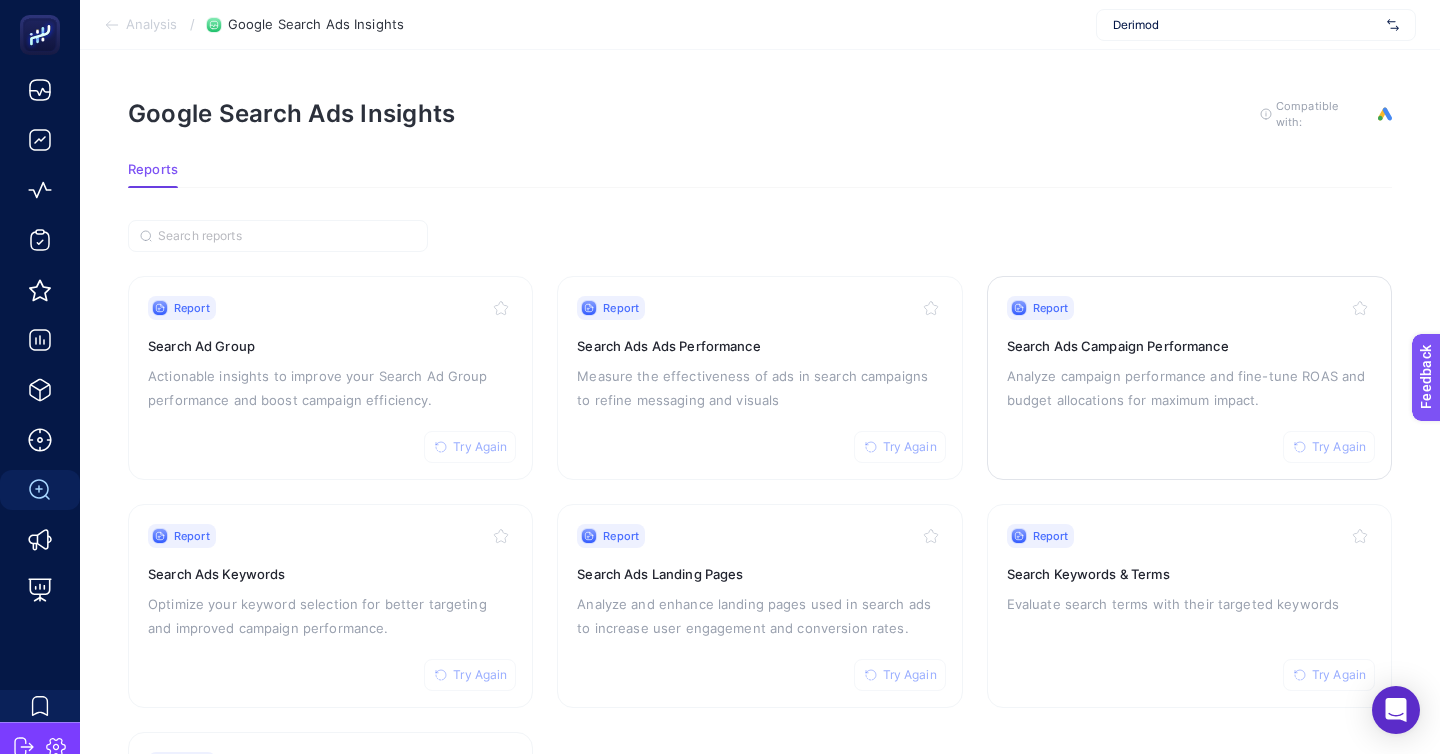 click on "Report Try Again Search Ads Campaign Performance Analyze campaign performance and fine-tune ROAS and budget allocations for maximum impact." 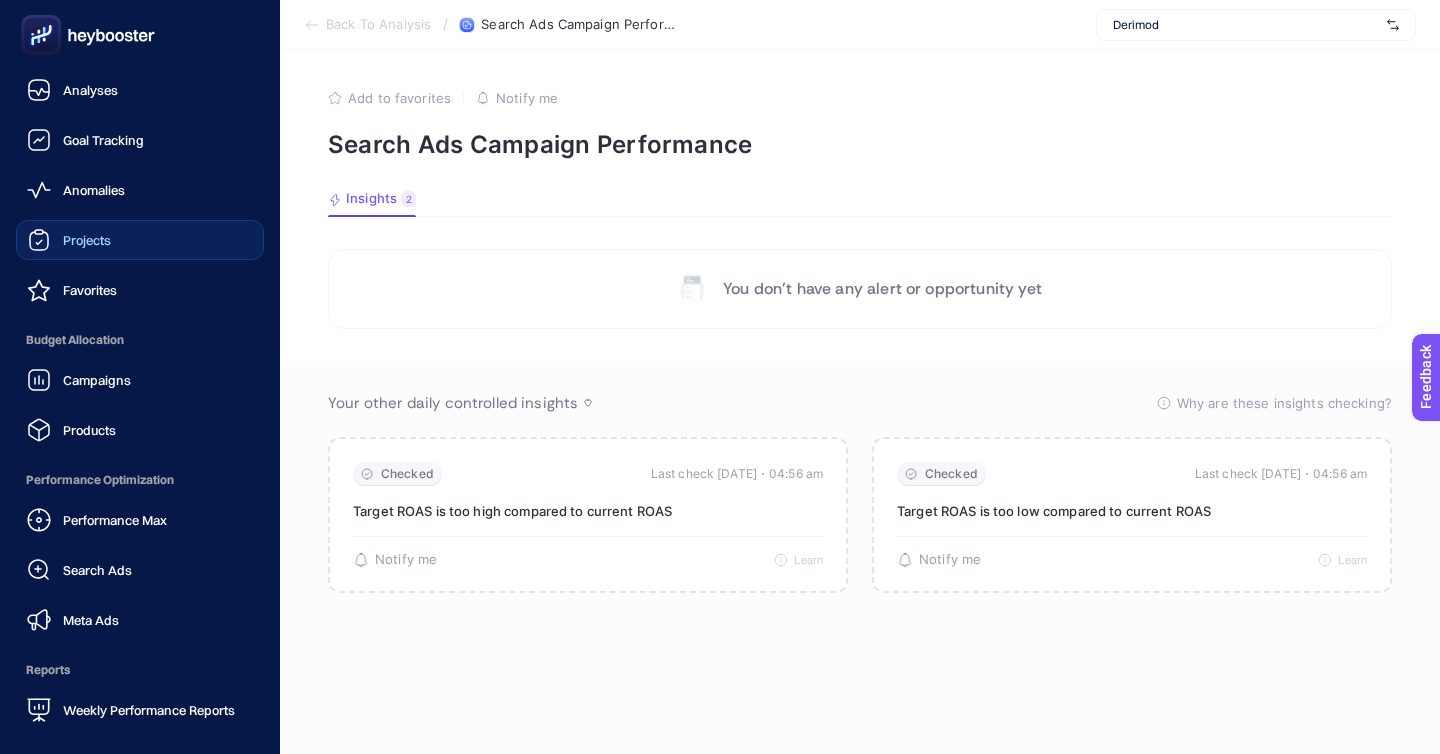 click on "Projects" at bounding box center (87, 240) 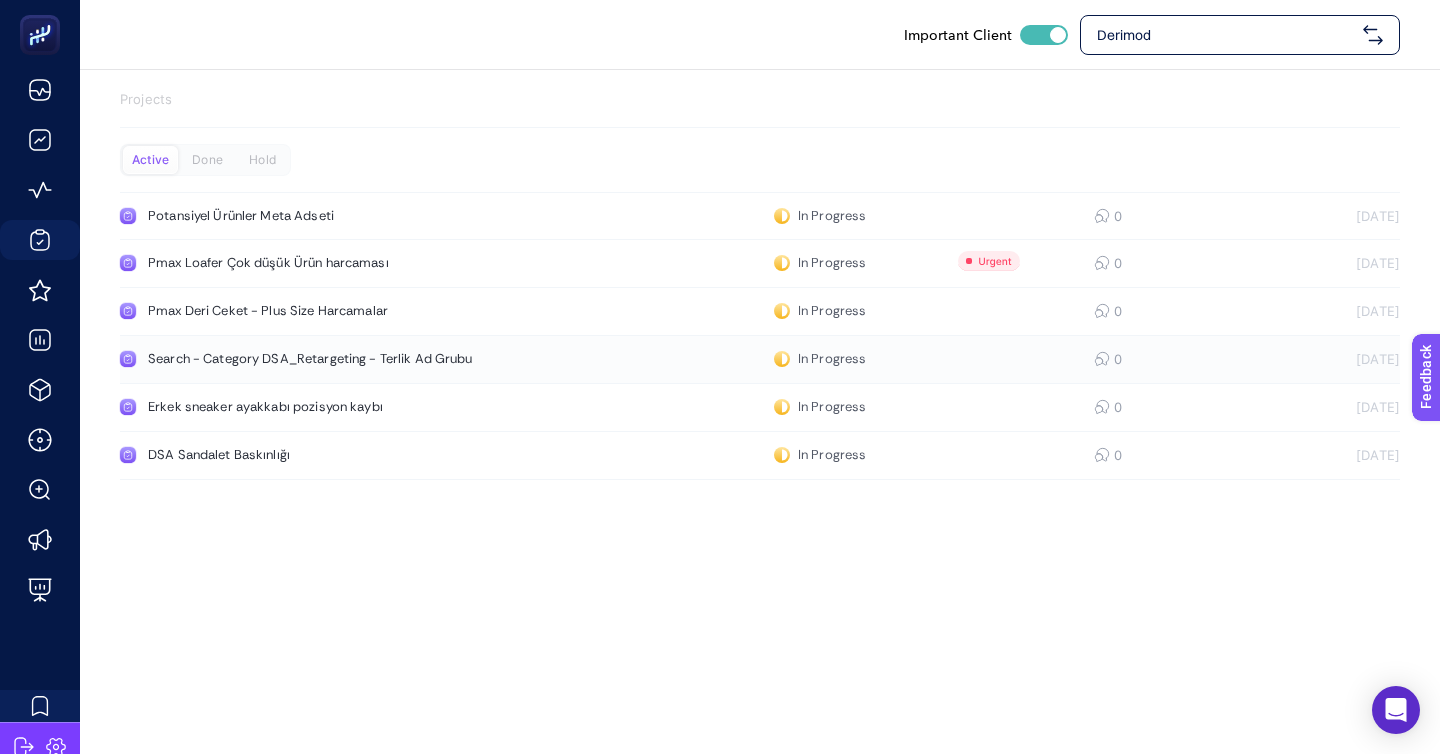 click on "Search - Category DSA_Retargeting - Terlik Ad Grubu" at bounding box center [379, 359] 